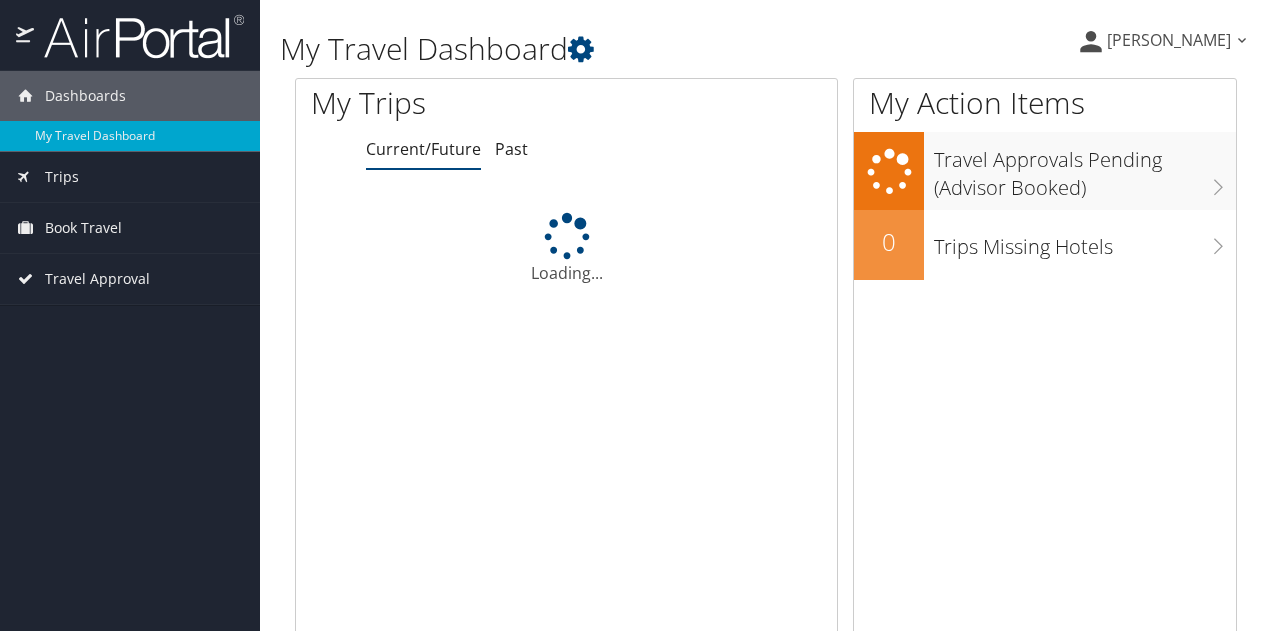 scroll, scrollTop: 0, scrollLeft: 0, axis: both 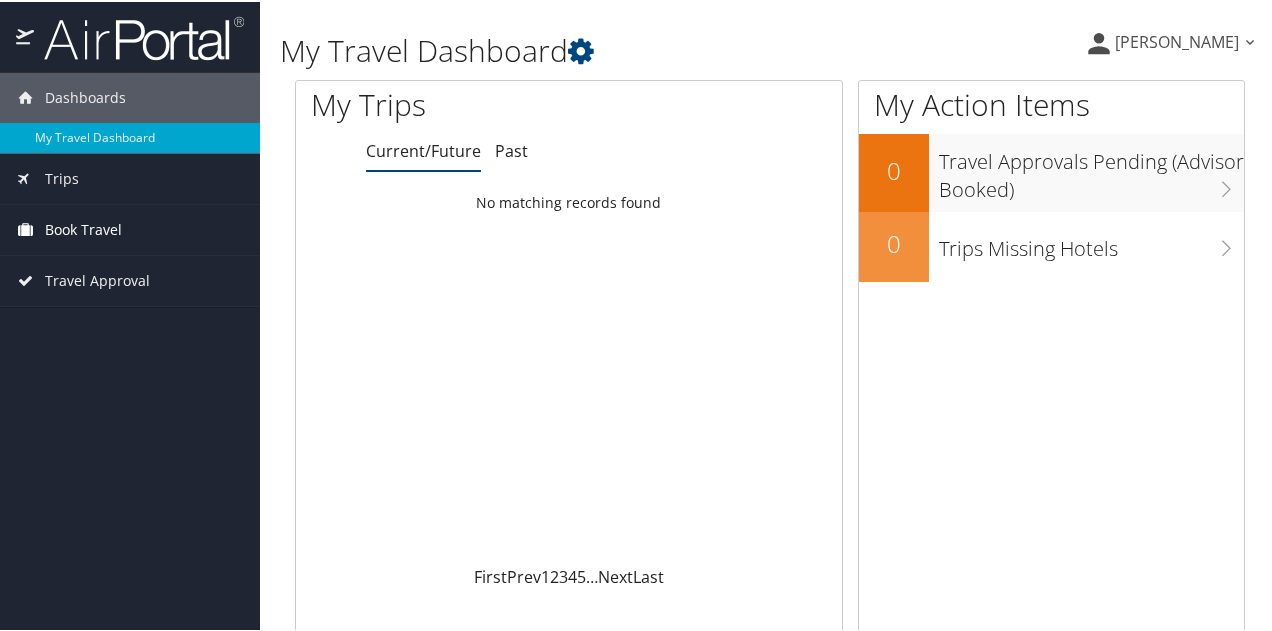 click on "Book Travel" at bounding box center (83, 228) 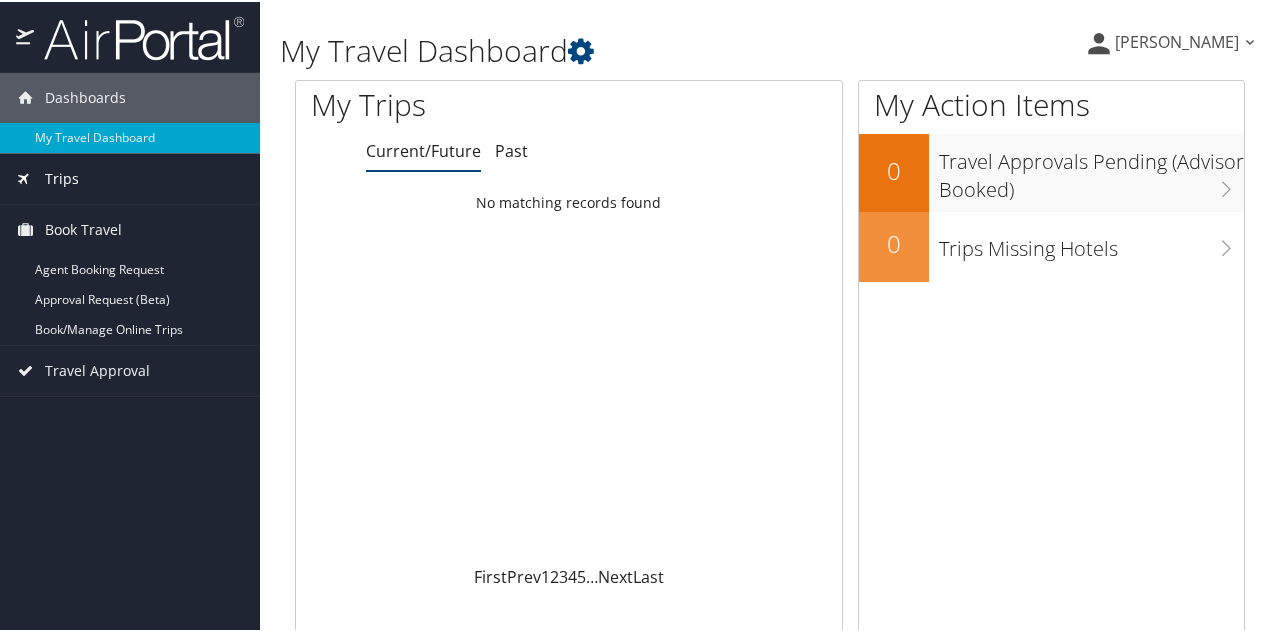 click at bounding box center (25, 176) 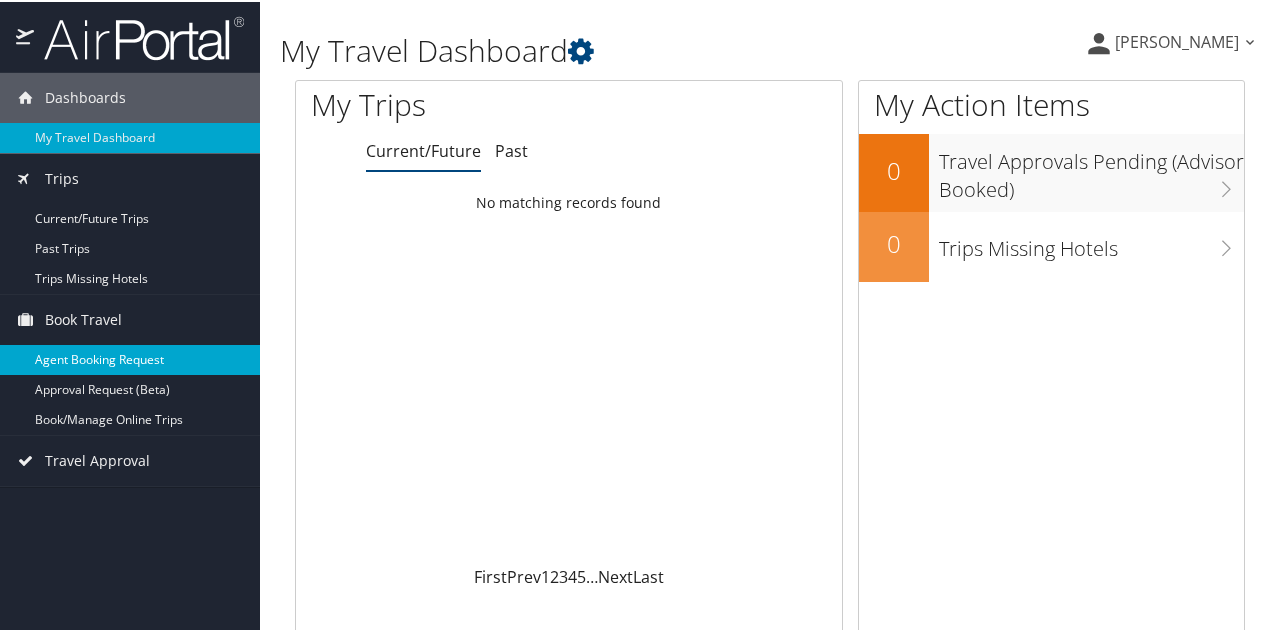 click on "Agent Booking Request" at bounding box center [130, 358] 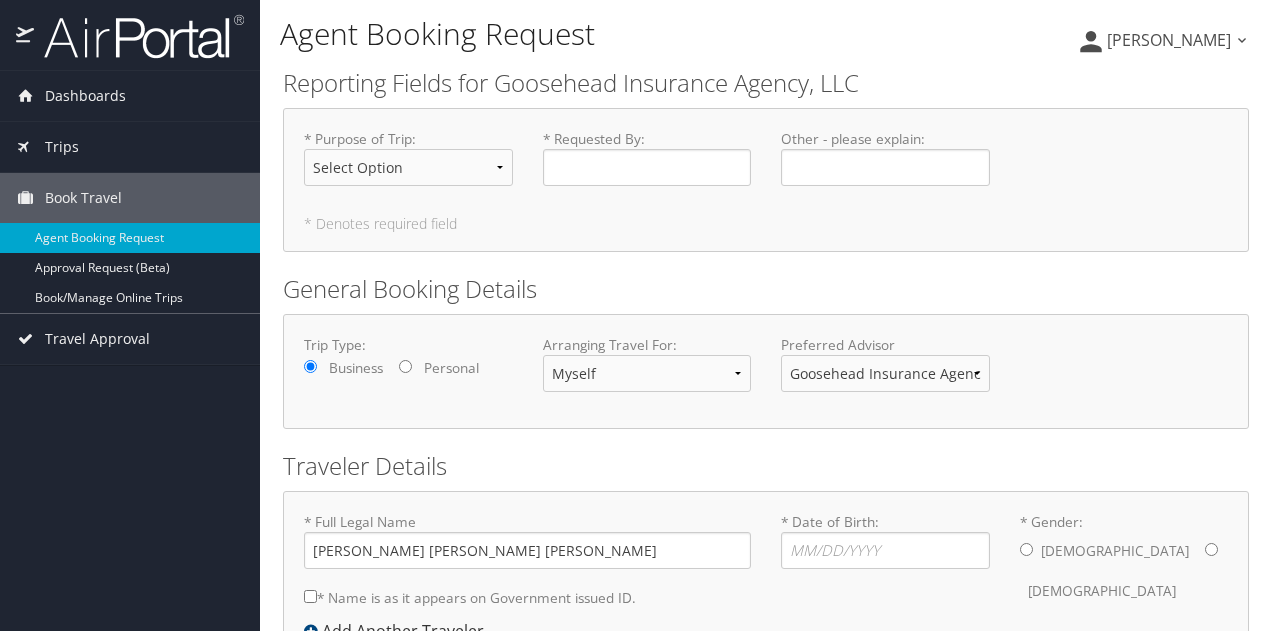 scroll, scrollTop: 0, scrollLeft: 0, axis: both 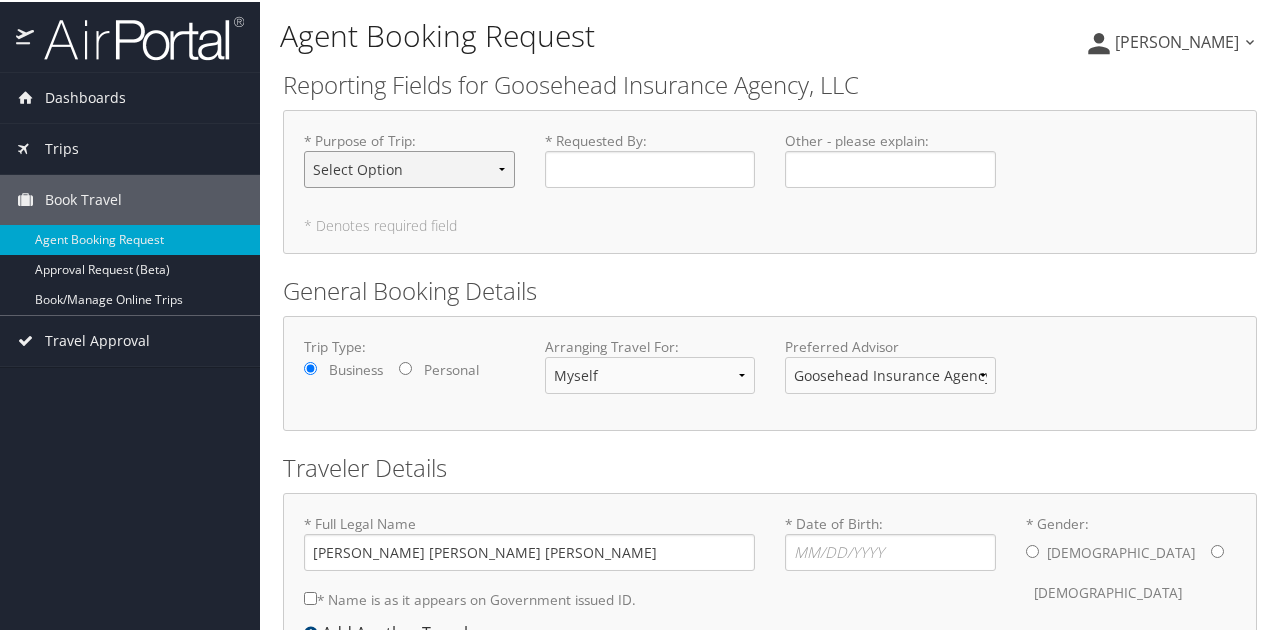 click on "Select Option Agency Site Visit - Support Campus Recruiting Visit Carrier Partner -Vendor Meeting Conference -Event Event Support -Planning Executive Meeting - Board Session Leadership Retreat -Strategy Session Office Visit - Legal-Tech/Facilities Office Visit - Remote Employee Office build-out-Facilities work Onboarding - New Hire Support Other Prospective Franchise Meeting Training - Development" at bounding box center (409, 167) 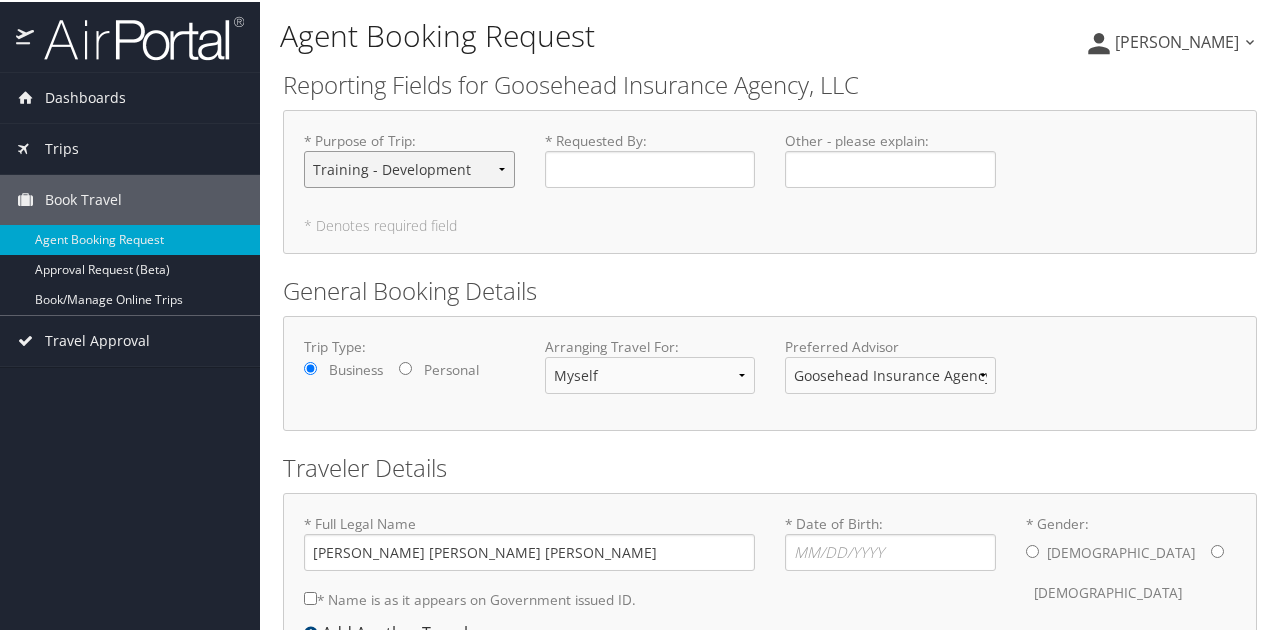 click on "Select Option Agency Site Visit - Support Campus Recruiting Visit Carrier Partner -Vendor Meeting Conference -Event Event Support -Planning Executive Meeting - Board Session Leadership Retreat -Strategy Session Office Visit - Legal-Tech/Facilities Office Visit - Remote Employee Office build-out-Facilities work Onboarding - New Hire Support Other Prospective Franchise Meeting Training - Development" at bounding box center [409, 167] 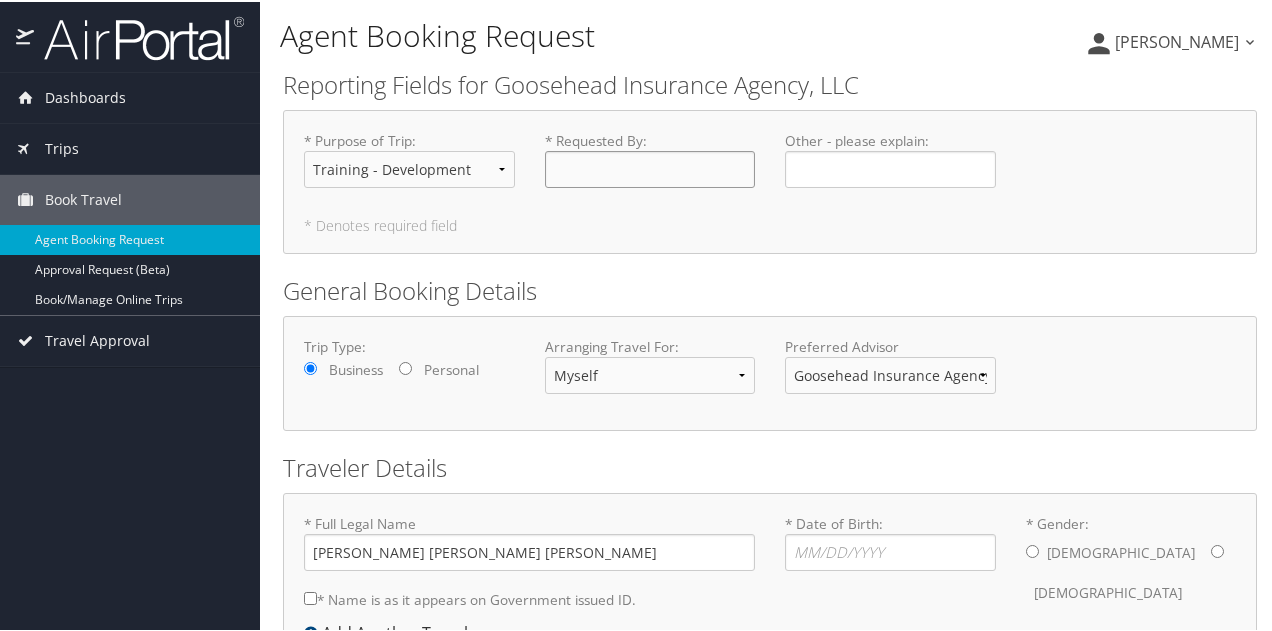 click on "*   Requested By : Required" at bounding box center [650, 167] 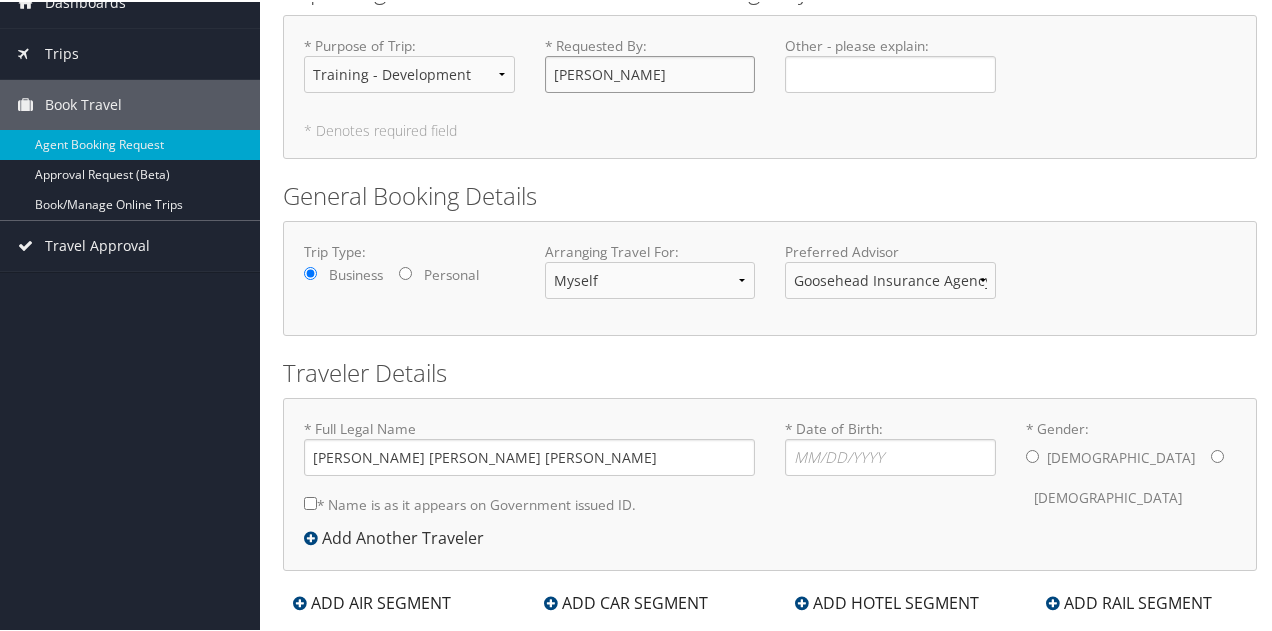 scroll, scrollTop: 135, scrollLeft: 0, axis: vertical 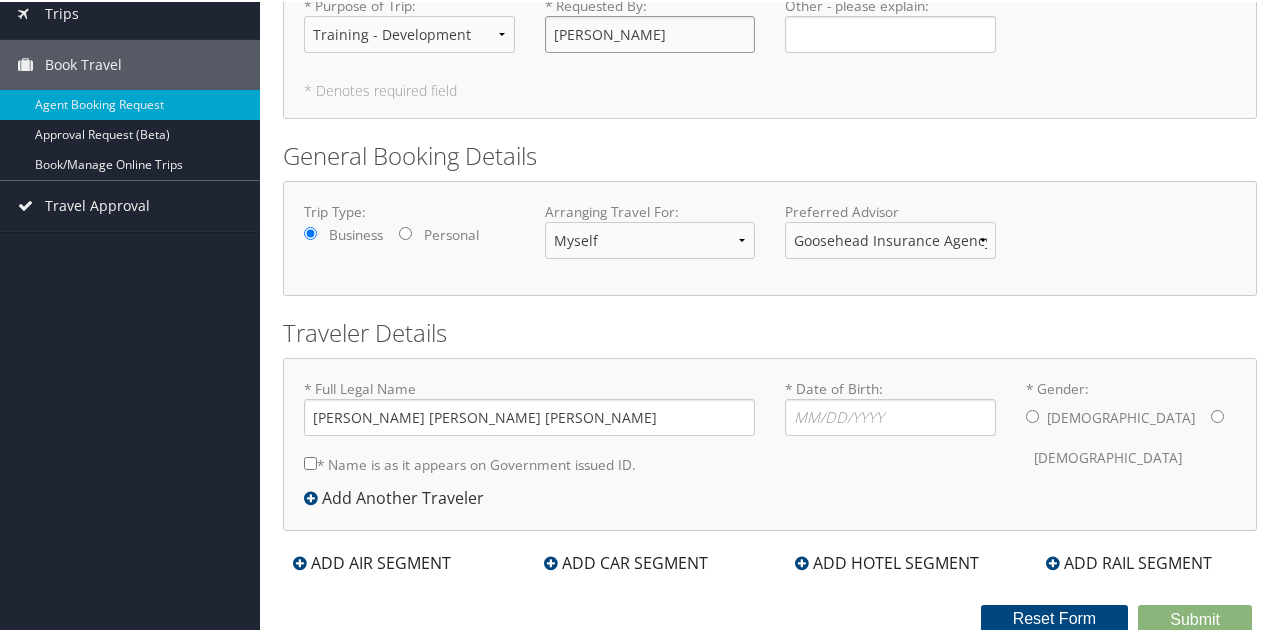 type on "[PERSON_NAME]" 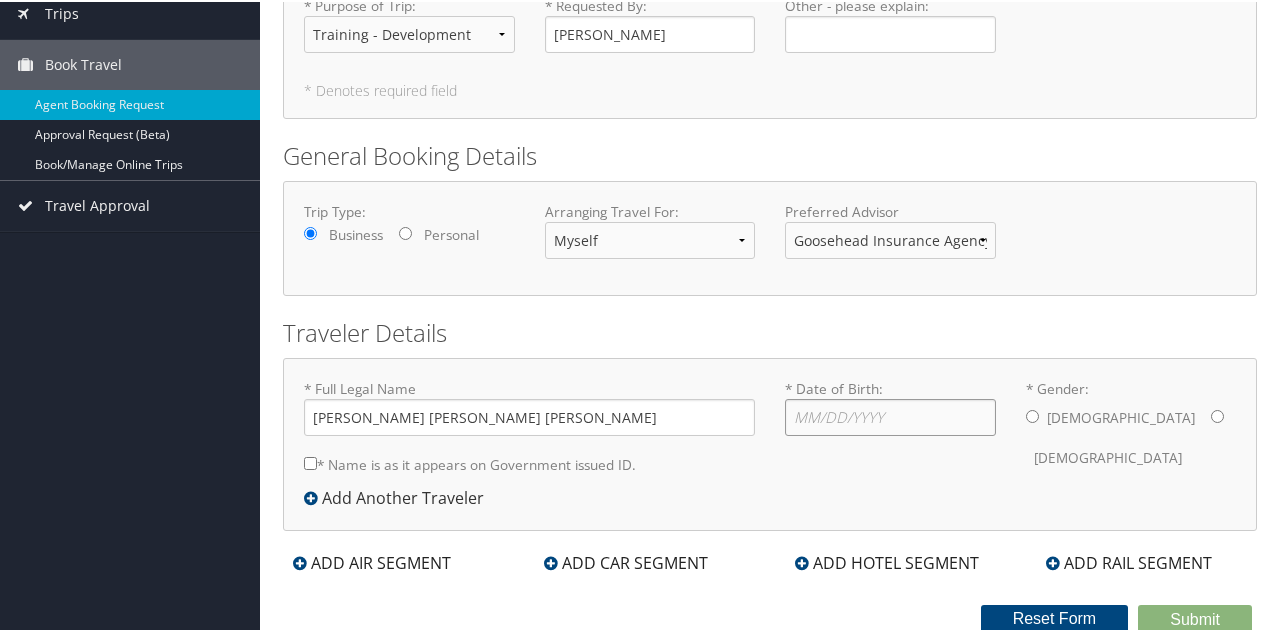 click on "* Date of Birth: Invalid Date" at bounding box center [890, 415] 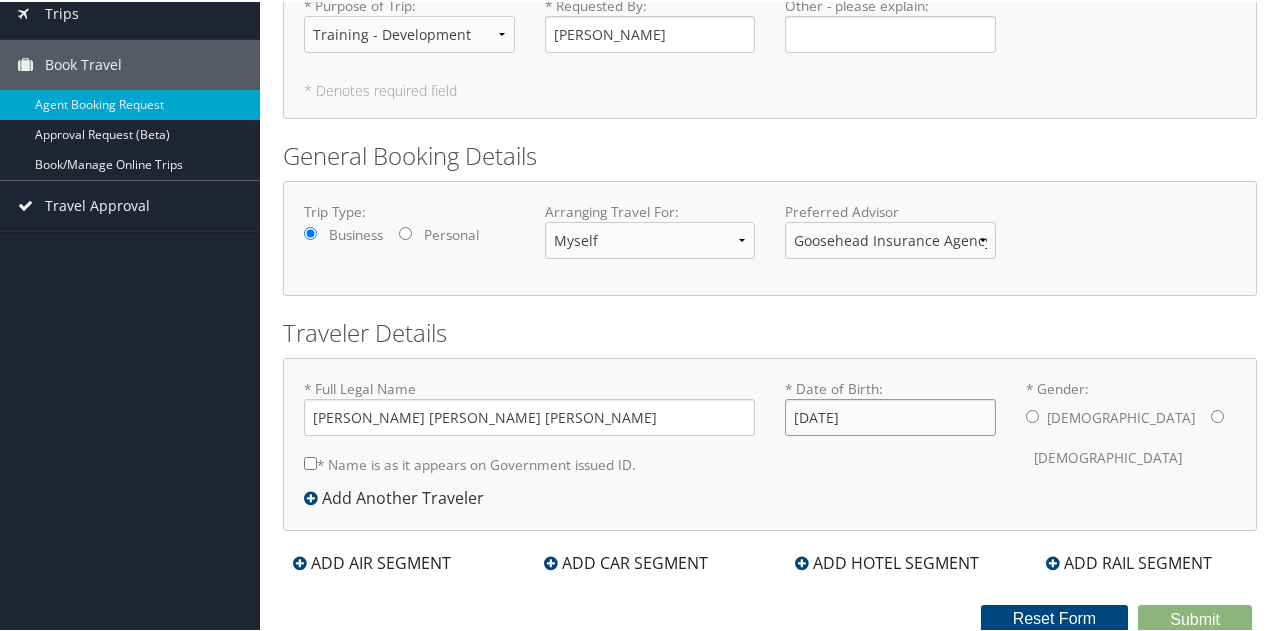 type on "10/17/1987" 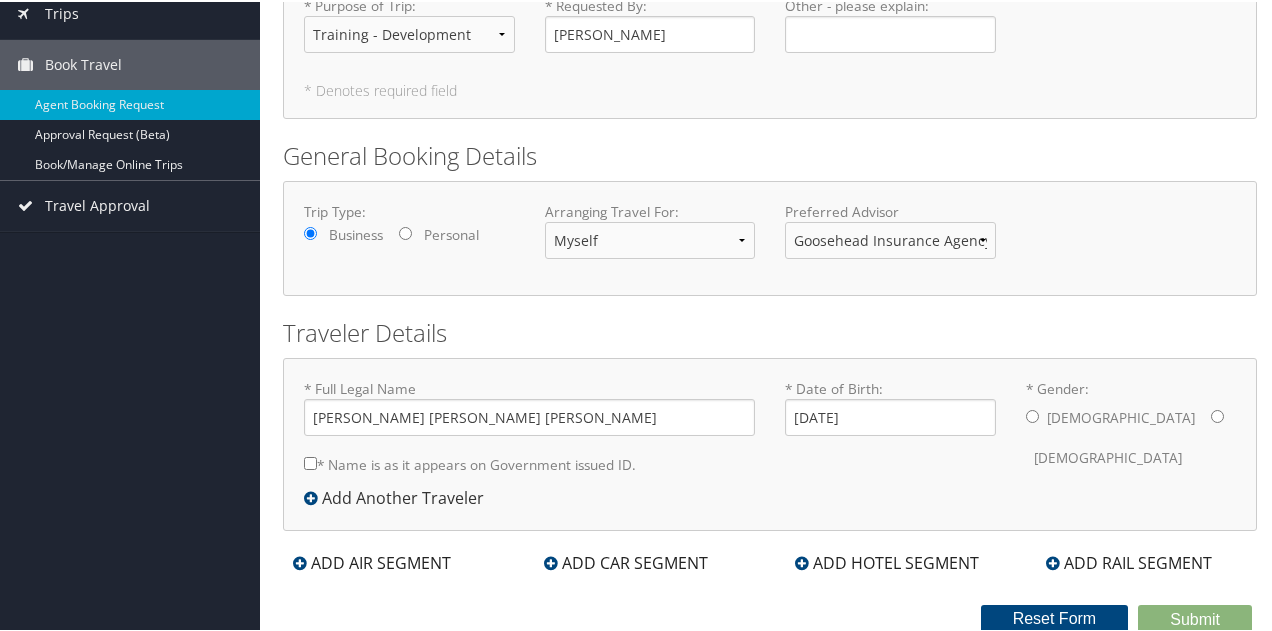click on "* Gender:  Male Female" at bounding box center [1217, 414] 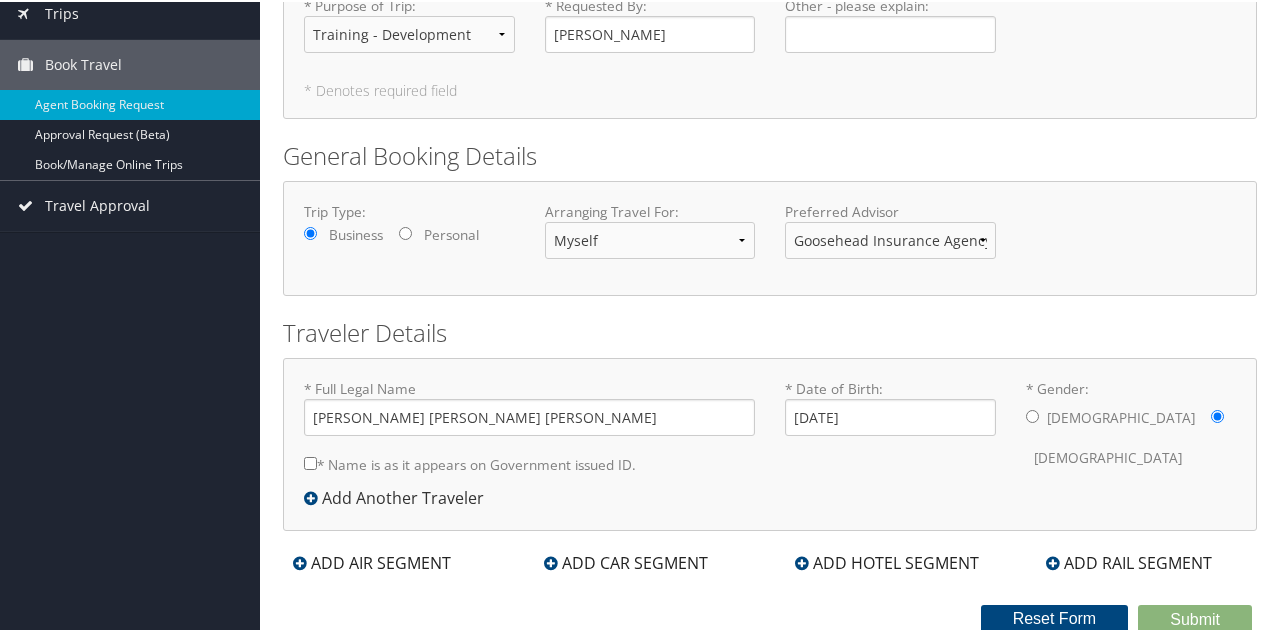 click on "* Name is as it appears on Government issued ID." at bounding box center (470, 462) 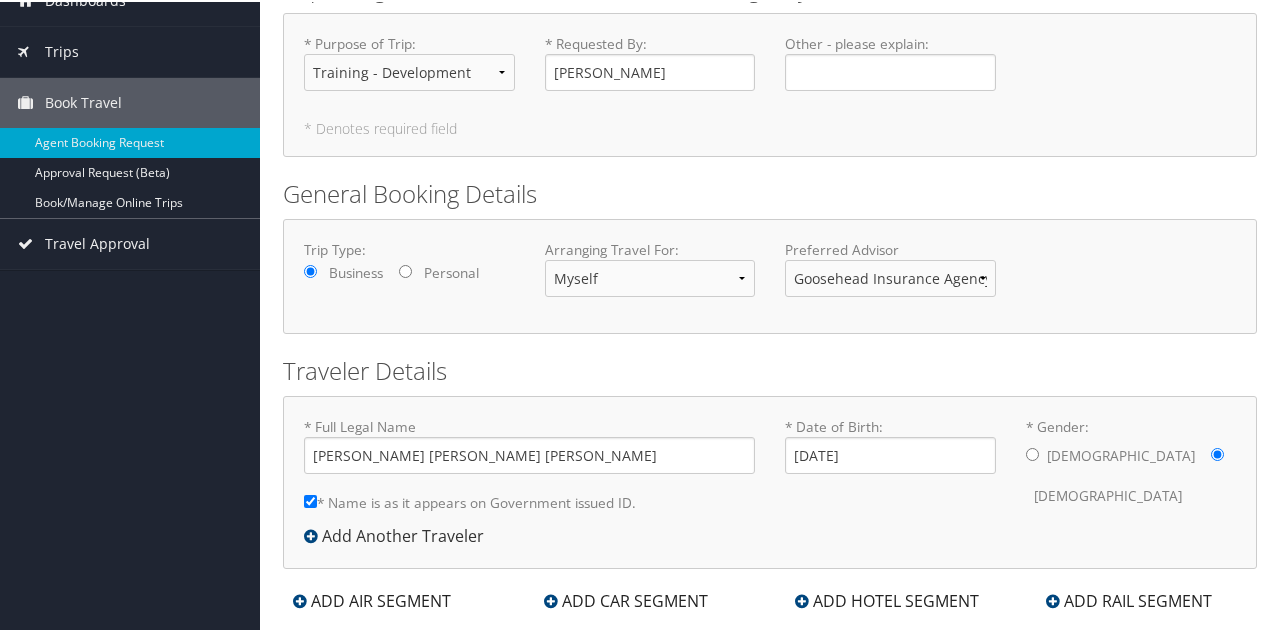 scroll, scrollTop: 135, scrollLeft: 0, axis: vertical 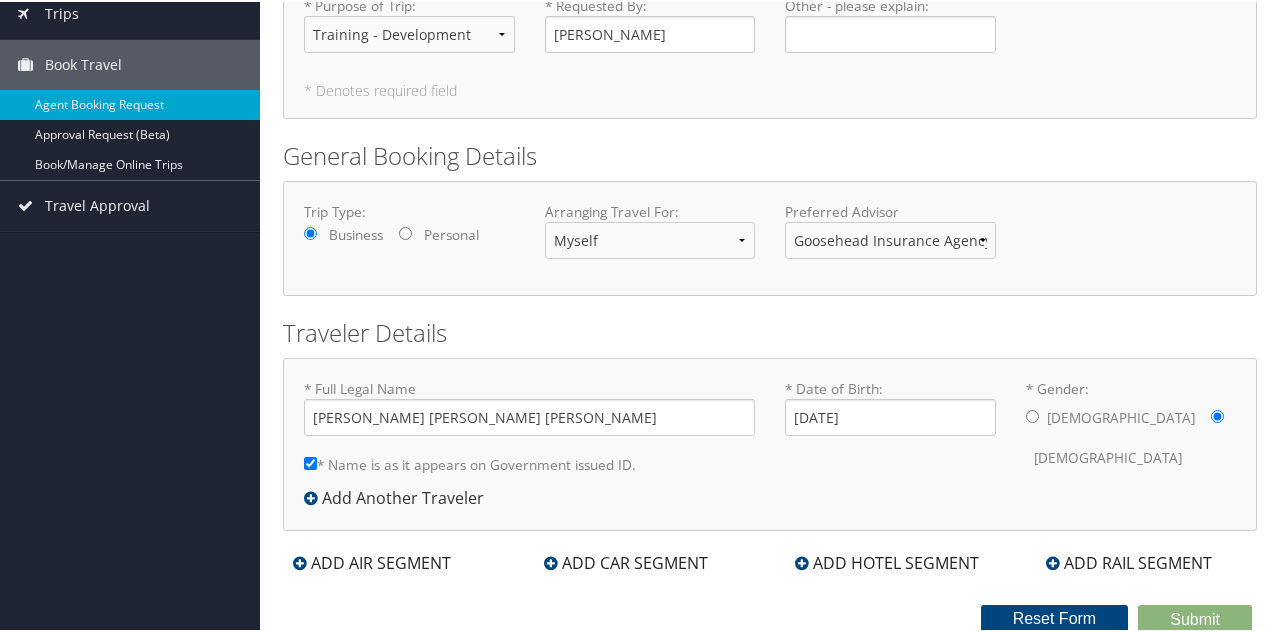 click on "ADD HOTEL SEGMENT" at bounding box center (887, 561) 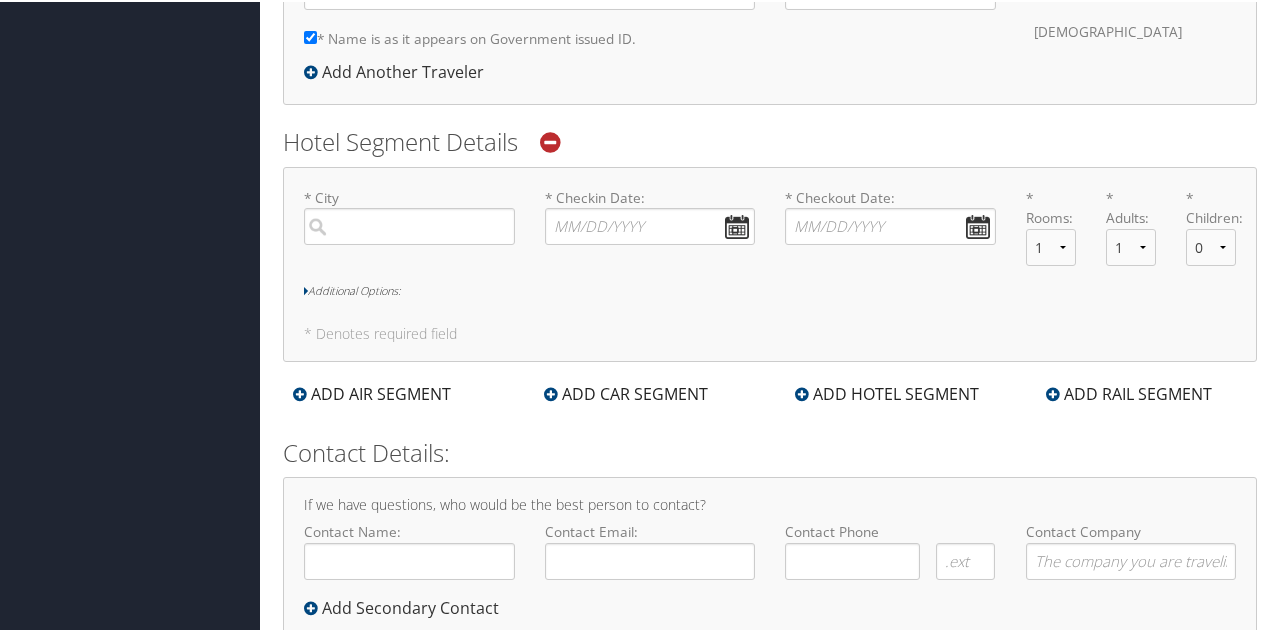 scroll, scrollTop: 514, scrollLeft: 0, axis: vertical 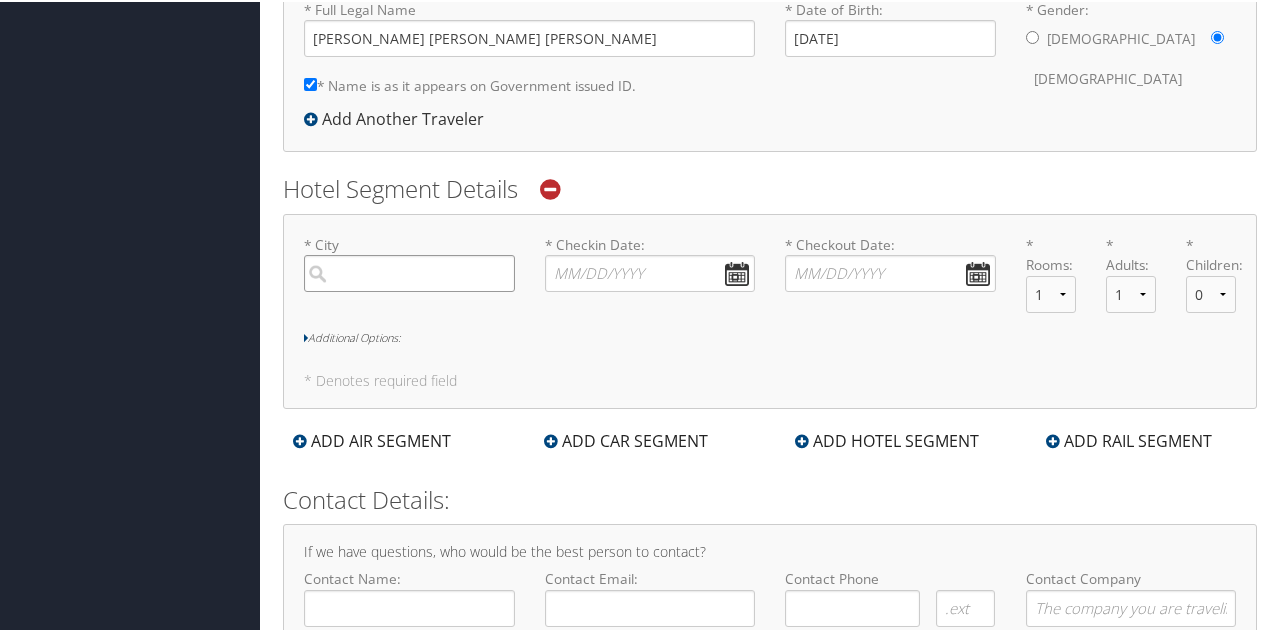 click at bounding box center (409, 271) 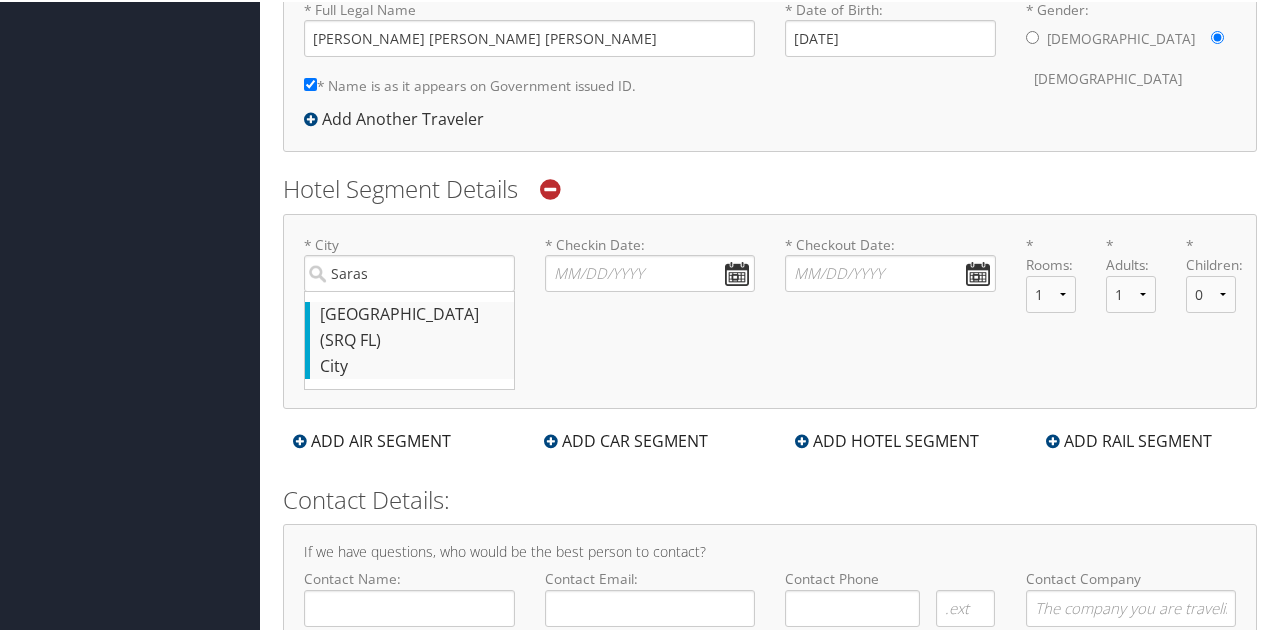 click on "Sarasota   (SRQ FL)" at bounding box center [412, 325] 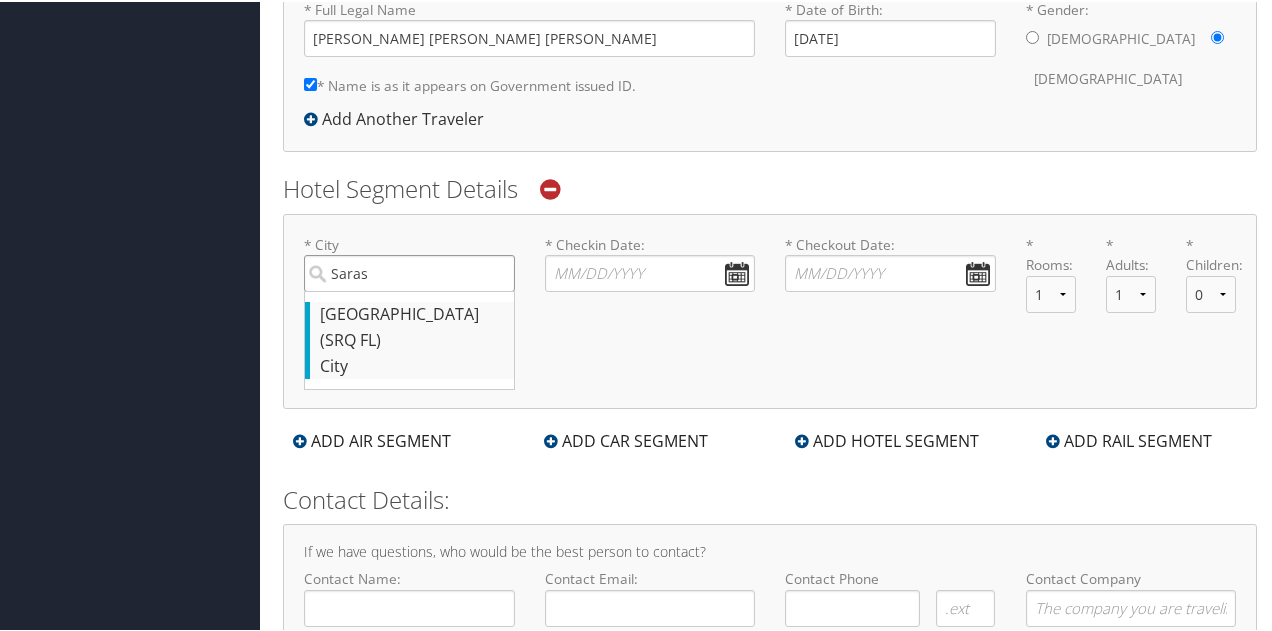 click on "Saras" at bounding box center [409, 271] 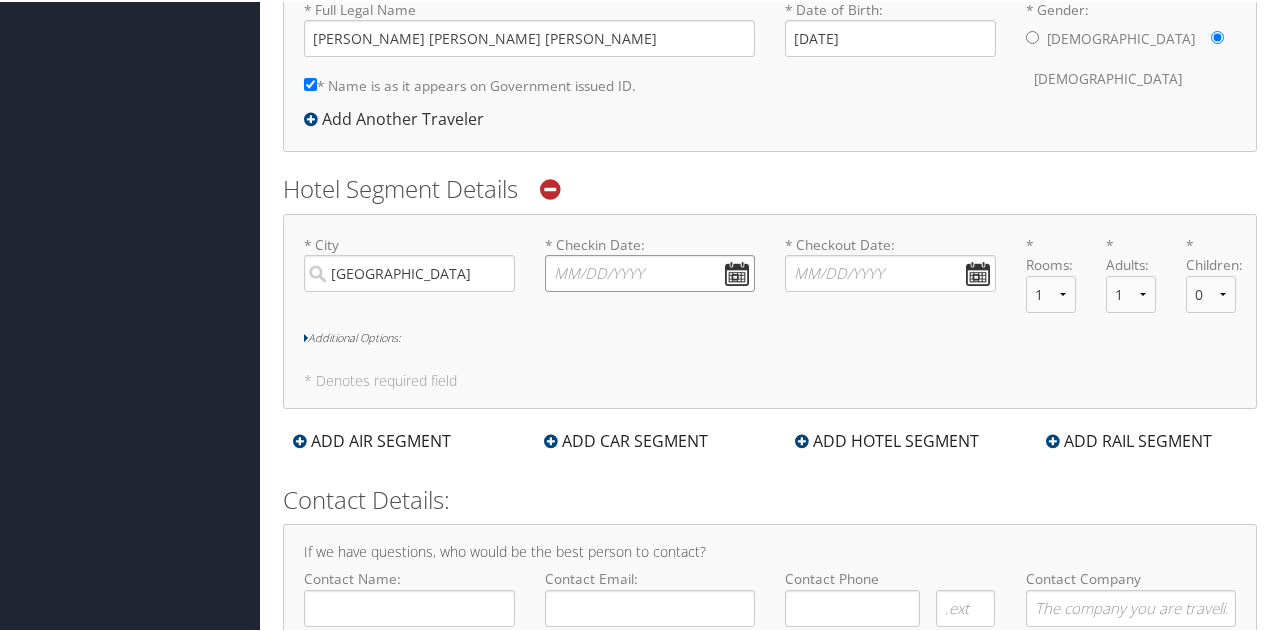 click on "* Checkin Date: Dates must be valid" at bounding box center [650, 271] 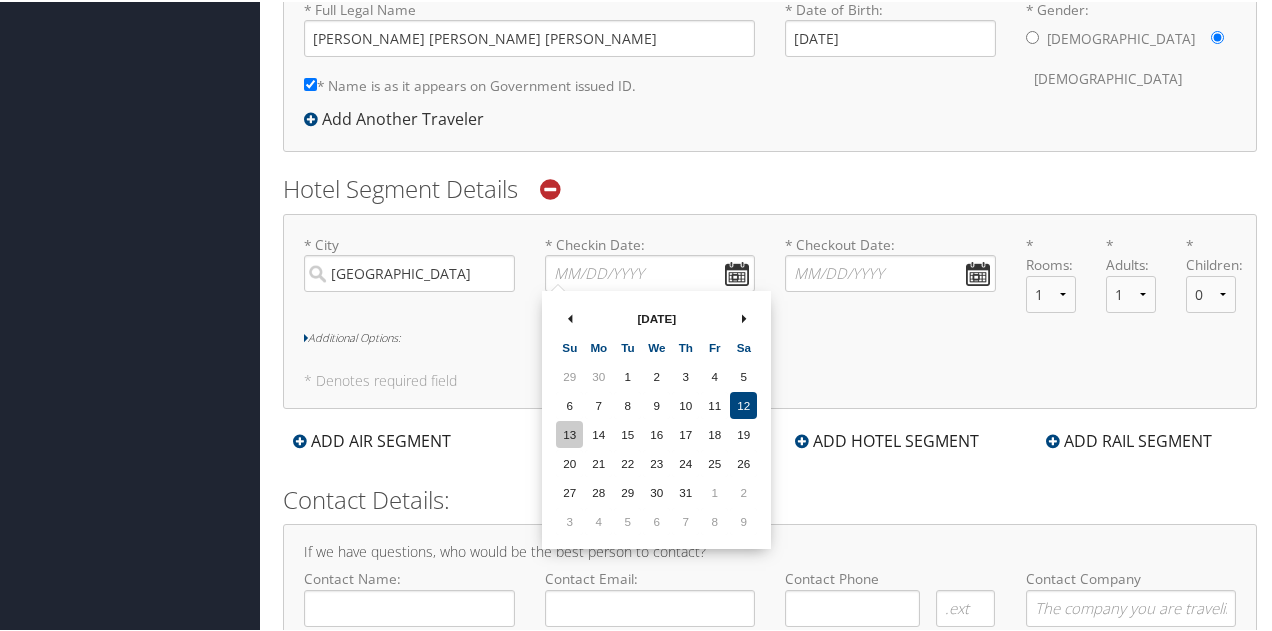 click on "13" at bounding box center [569, 432] 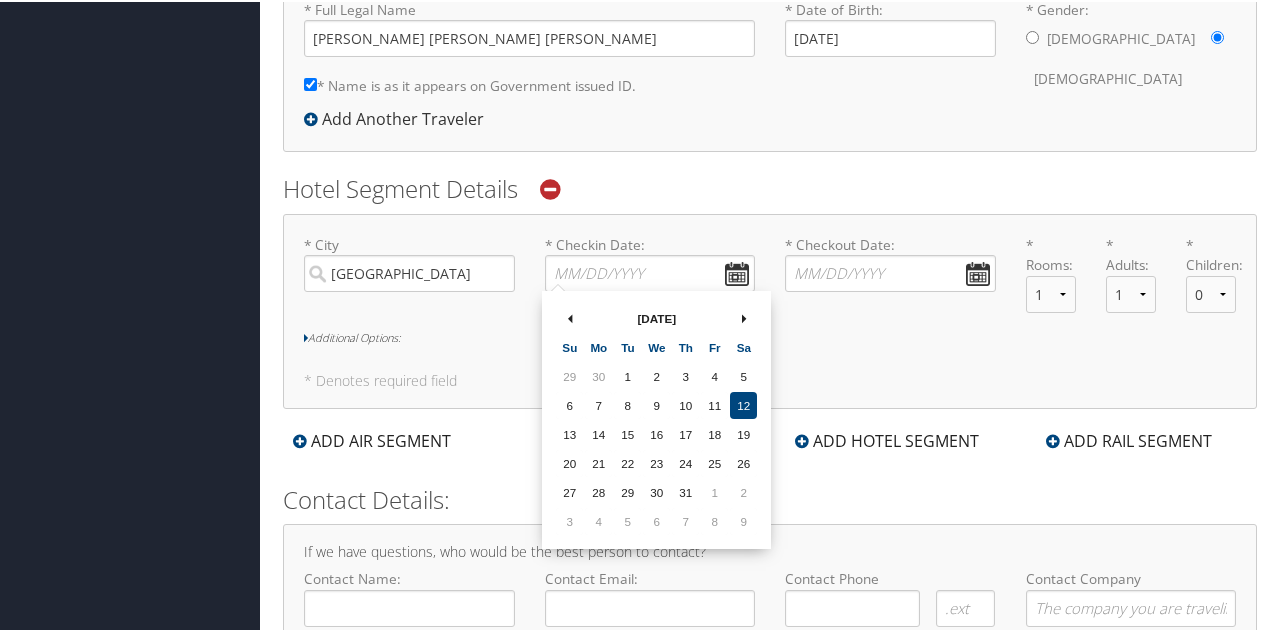 type on "07/13/2025" 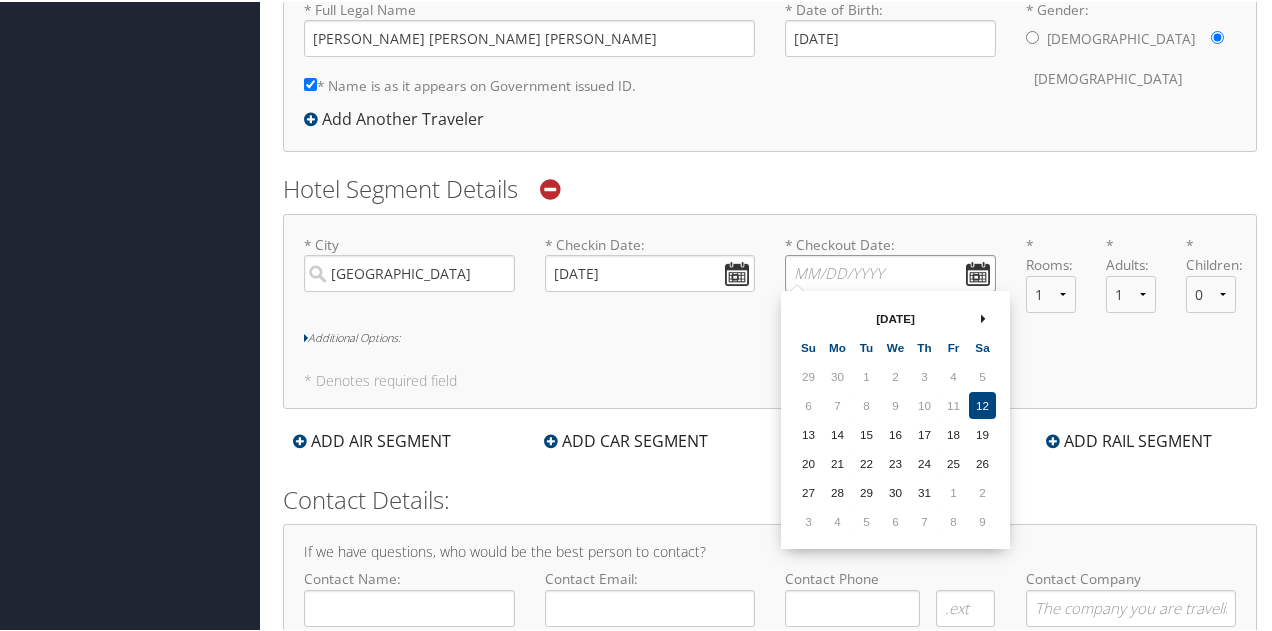 click on "* Checkout Date: Dates must be valid" at bounding box center [890, 271] 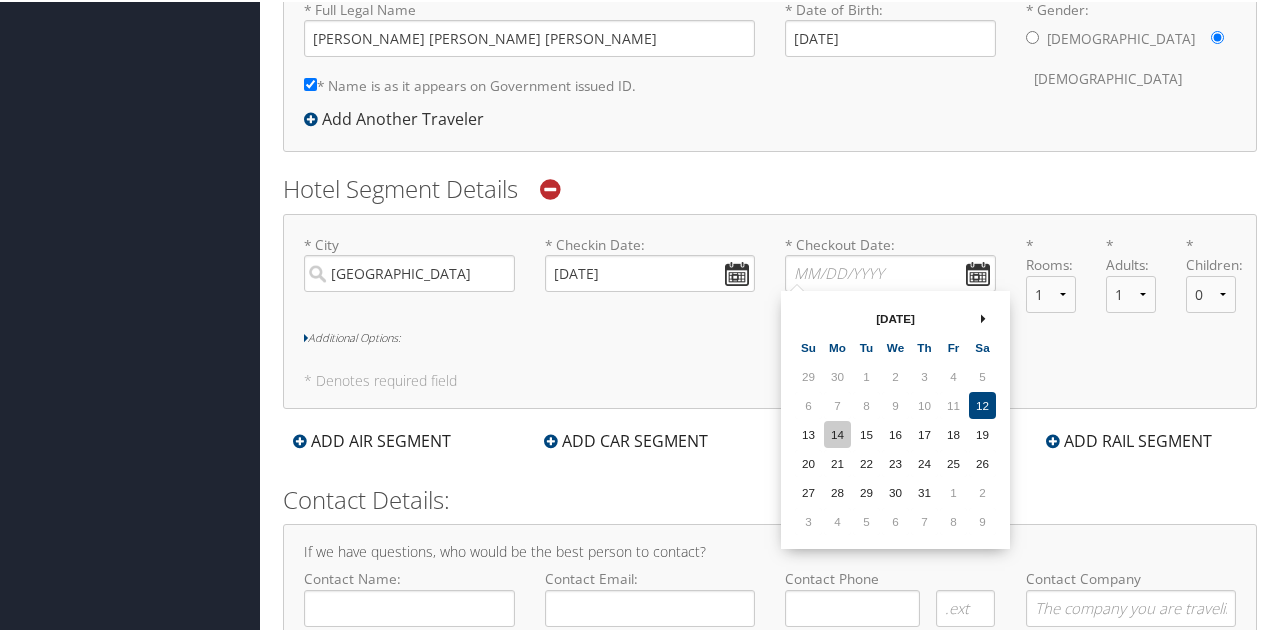 click on "14" at bounding box center [837, 432] 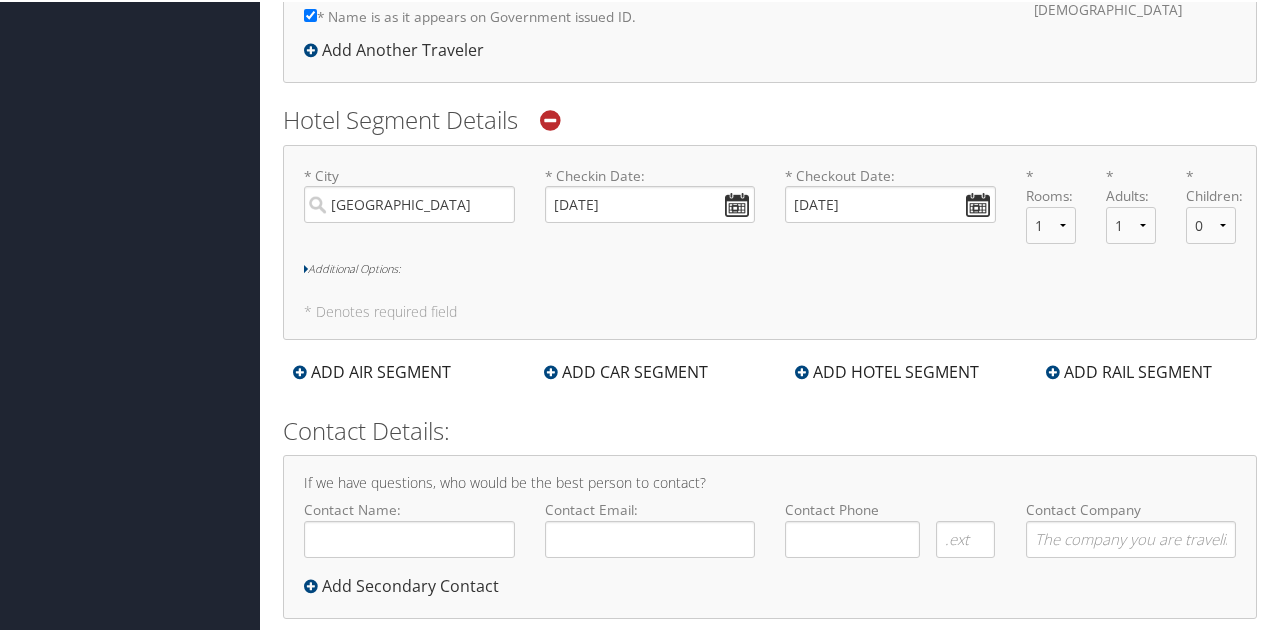 scroll, scrollTop: 614, scrollLeft: 0, axis: vertical 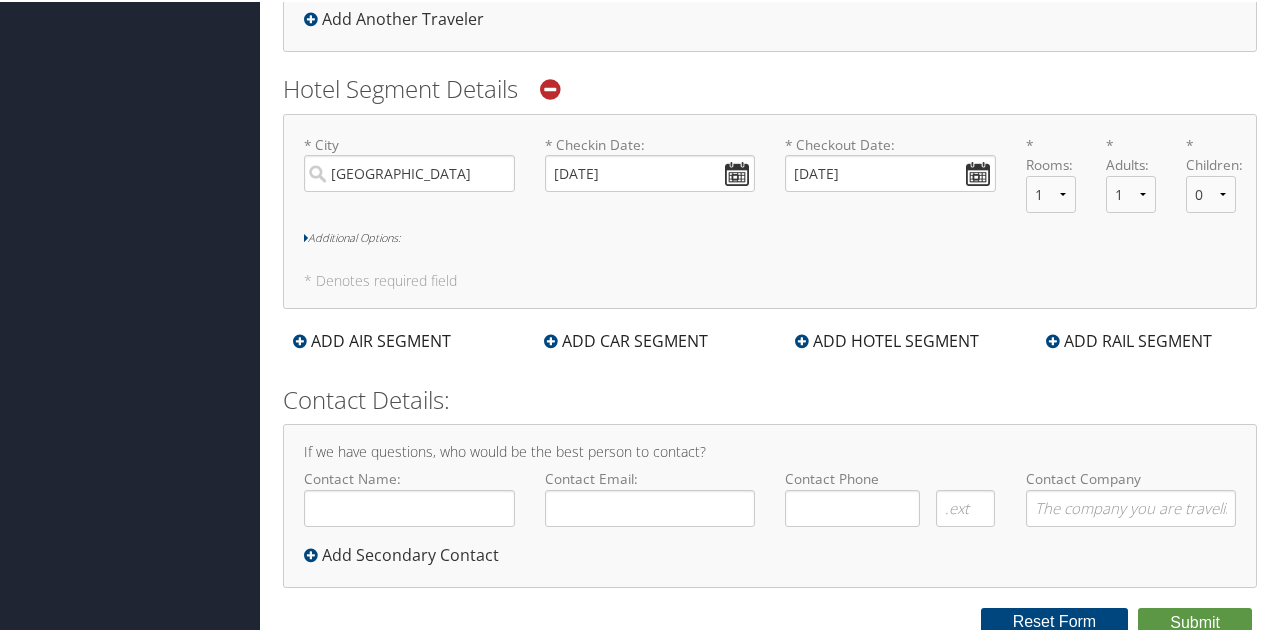 click on "ADD HOTEL SEGMENT" at bounding box center [887, 339] 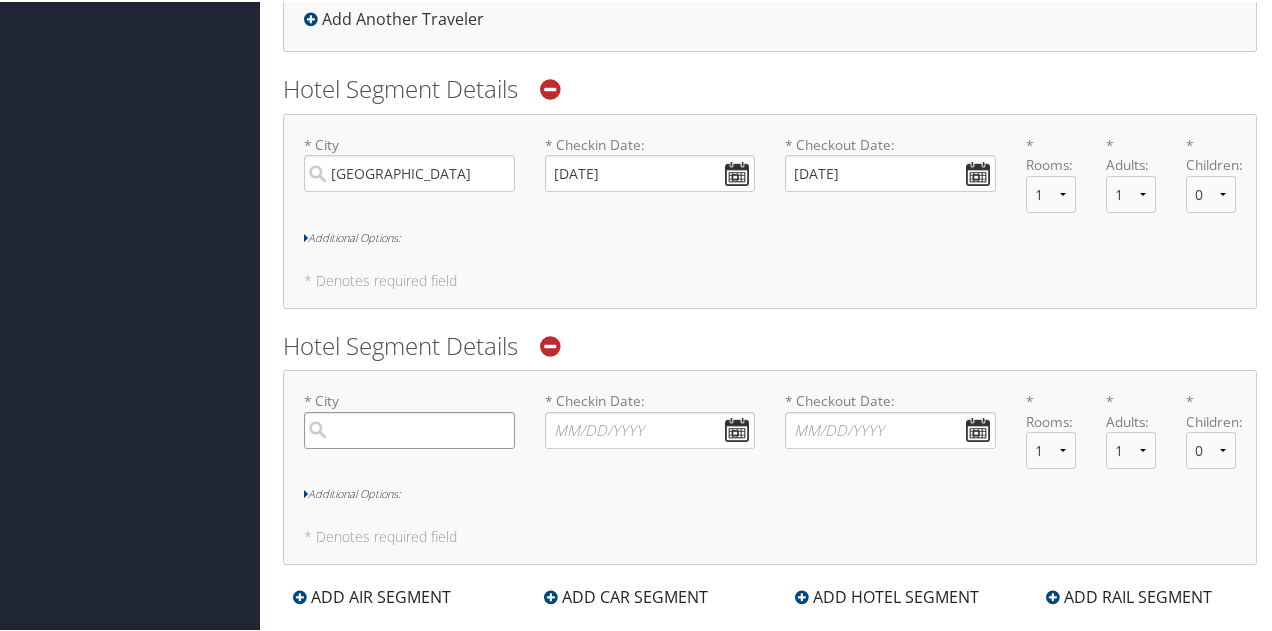 drag, startPoint x: 353, startPoint y: 417, endPoint x: 366, endPoint y: 419, distance: 13.152946 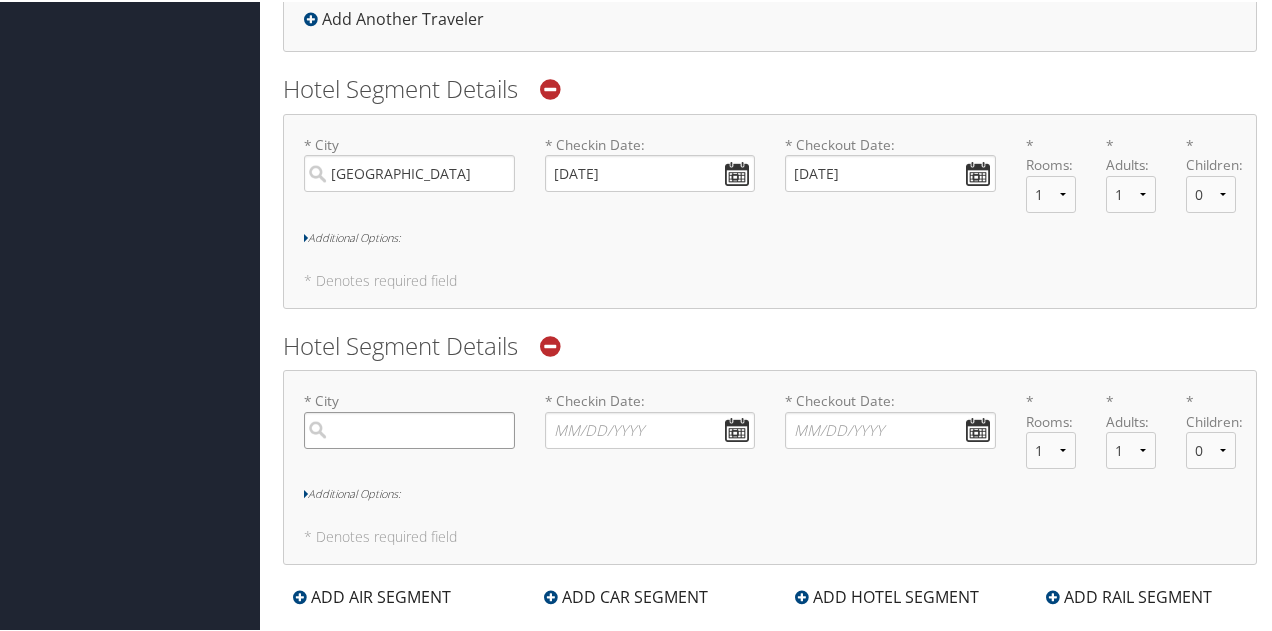 click at bounding box center (409, 428) 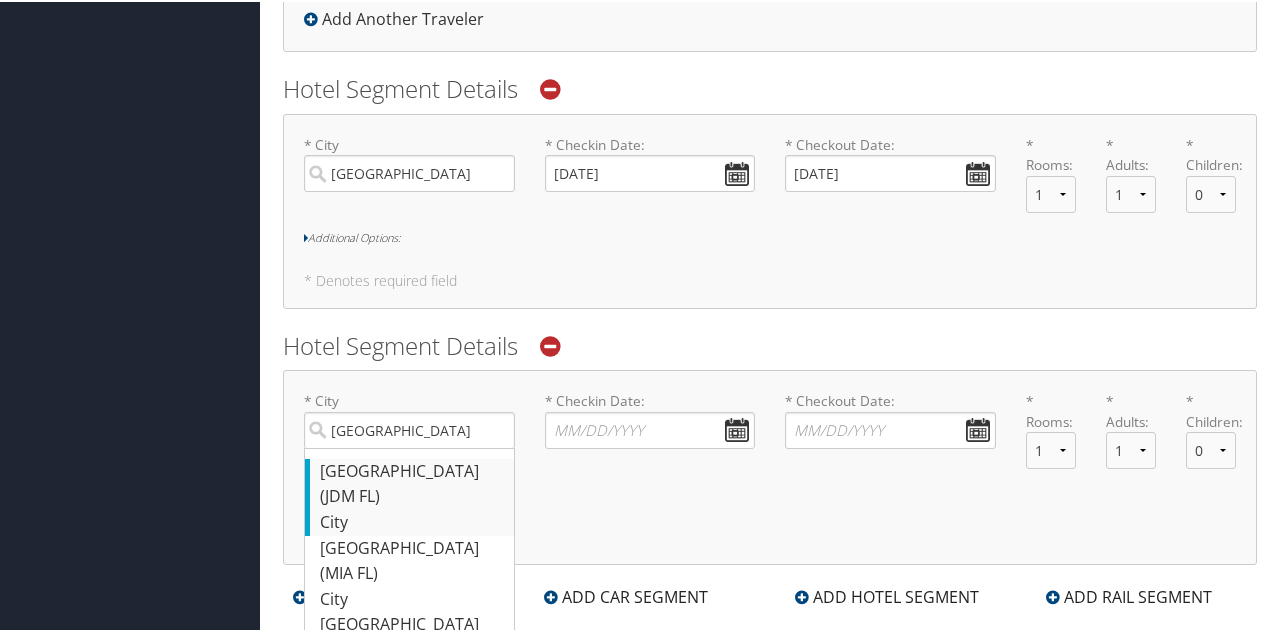 click on "Miami   (JDM FL)" at bounding box center [412, 482] 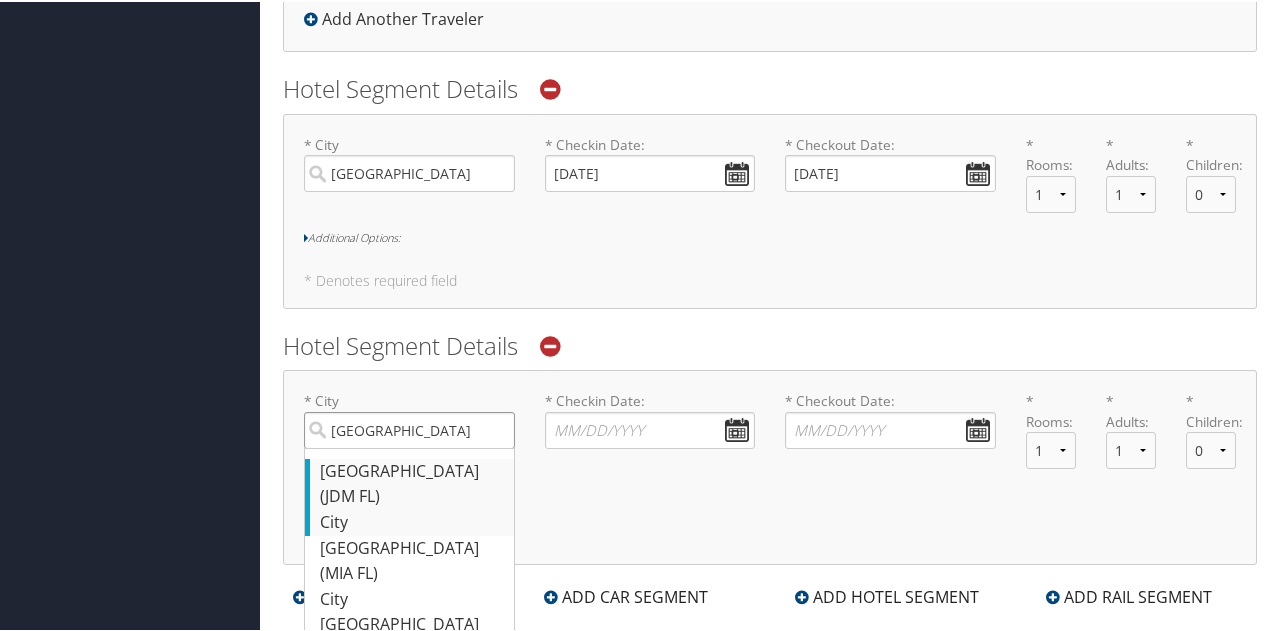 click on "miami" at bounding box center [409, 428] 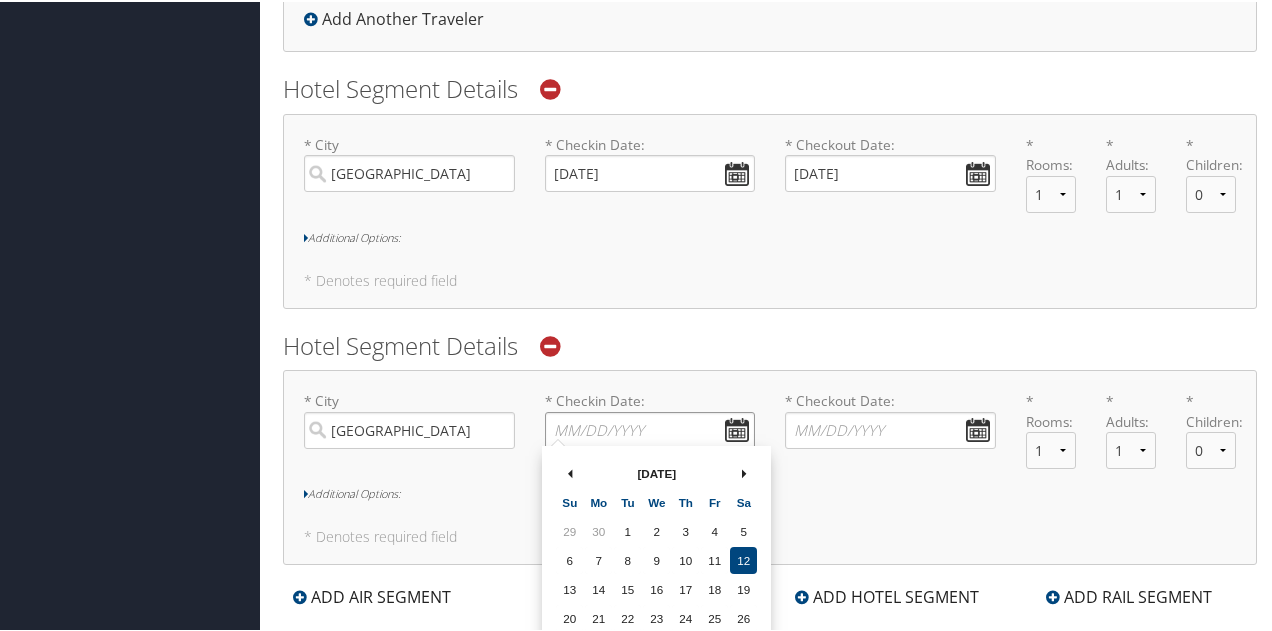 click on "* Checkin Date: Dates must be valid" at bounding box center [650, 428] 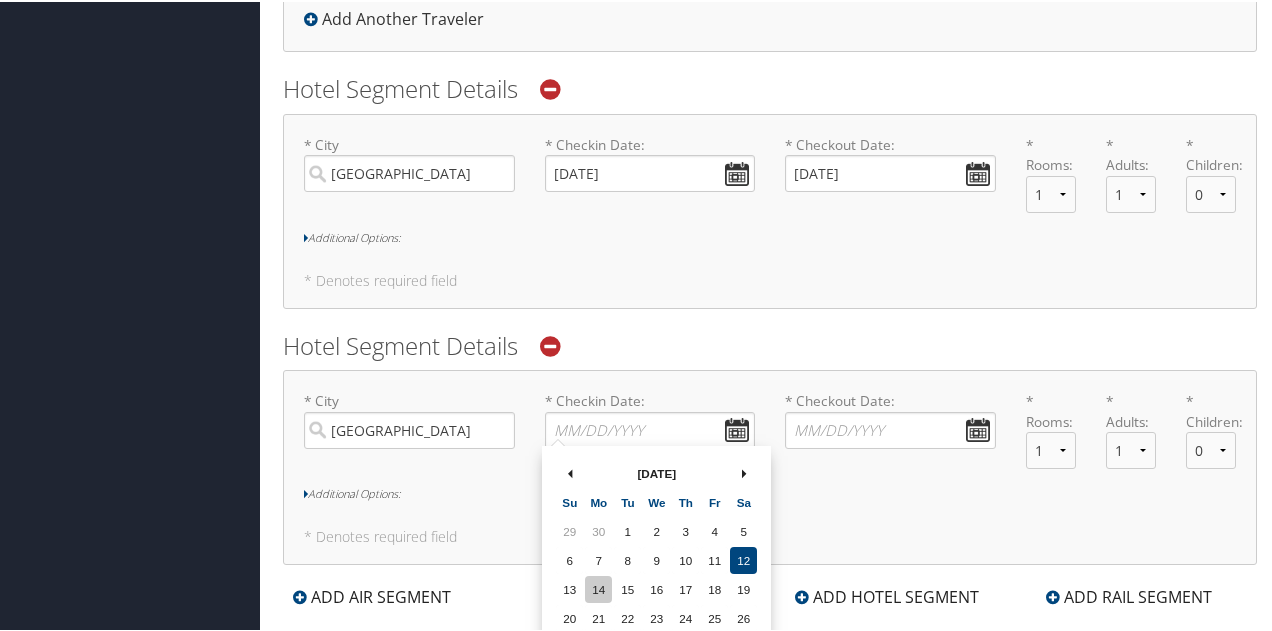 click on "14" at bounding box center (598, 587) 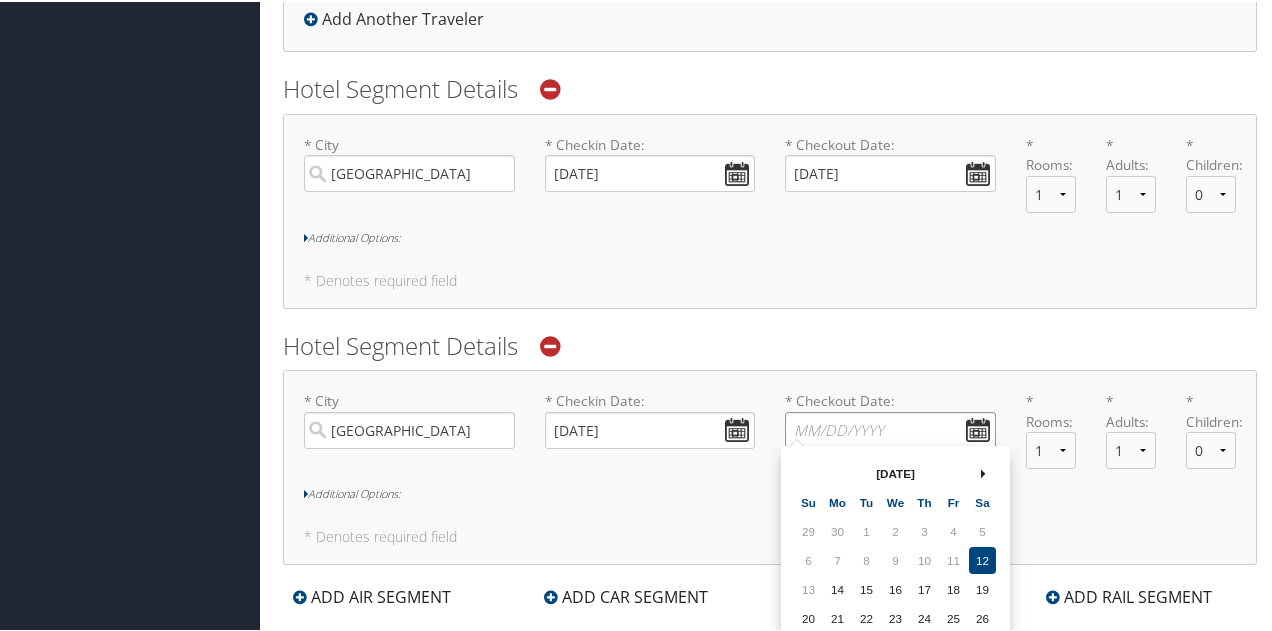 click on "* Checkout Date: Dates must be valid" at bounding box center (890, 428) 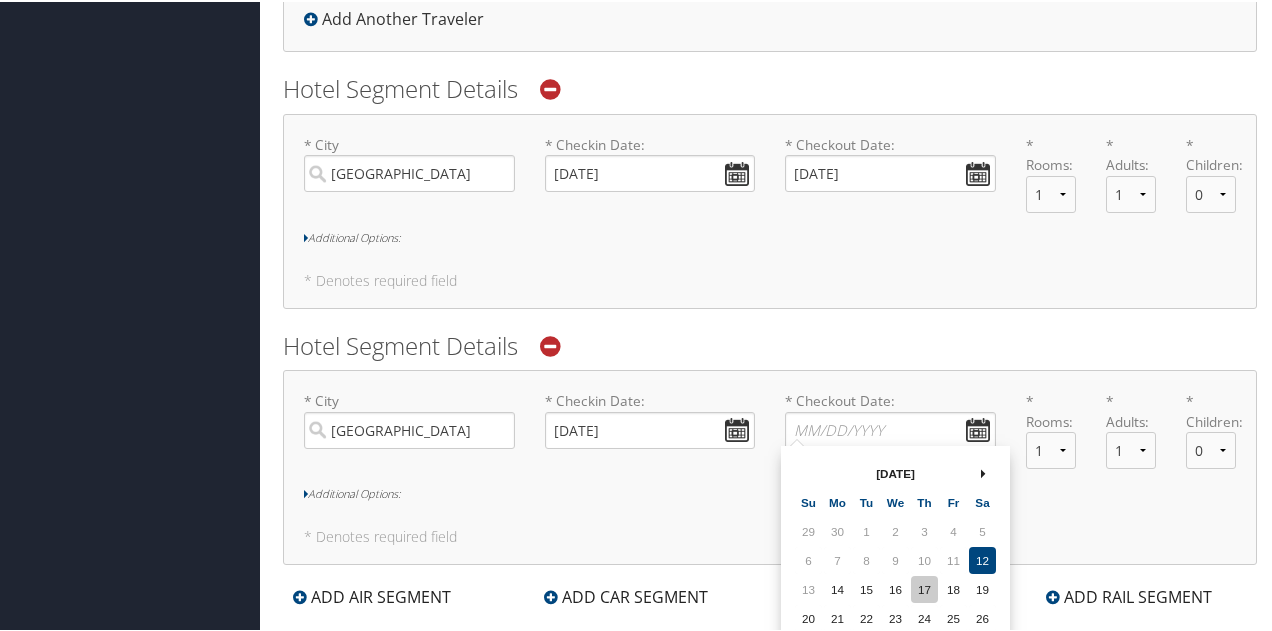 click on "17" at bounding box center [924, 587] 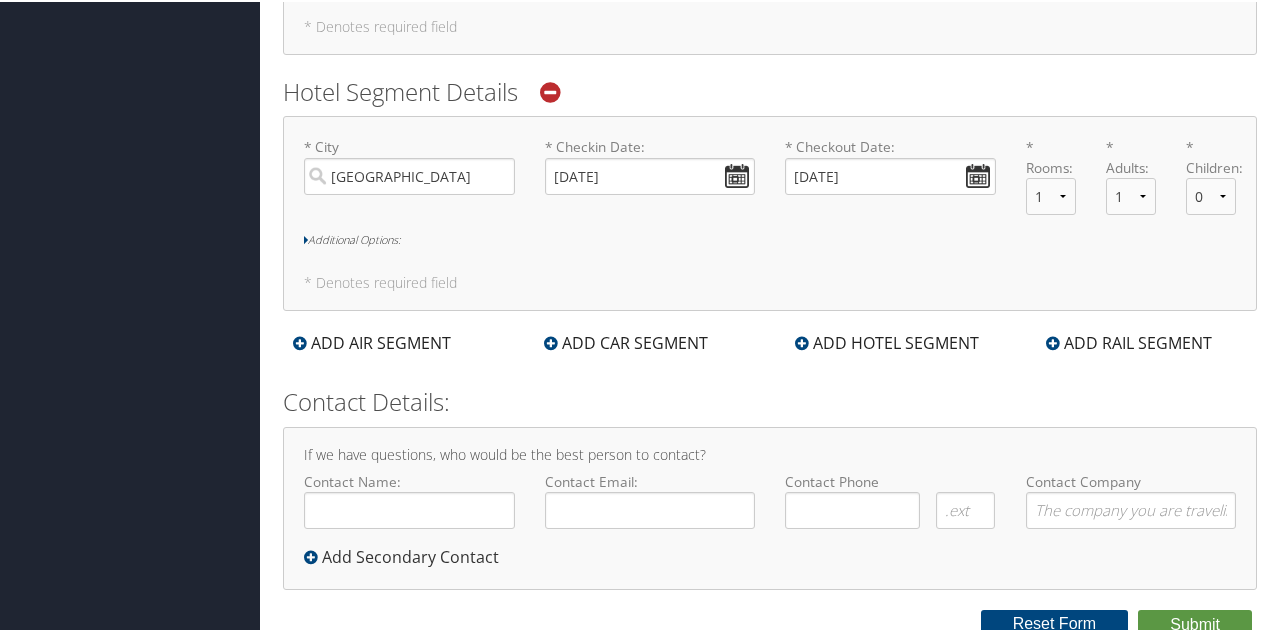 scroll, scrollTop: 869, scrollLeft: 0, axis: vertical 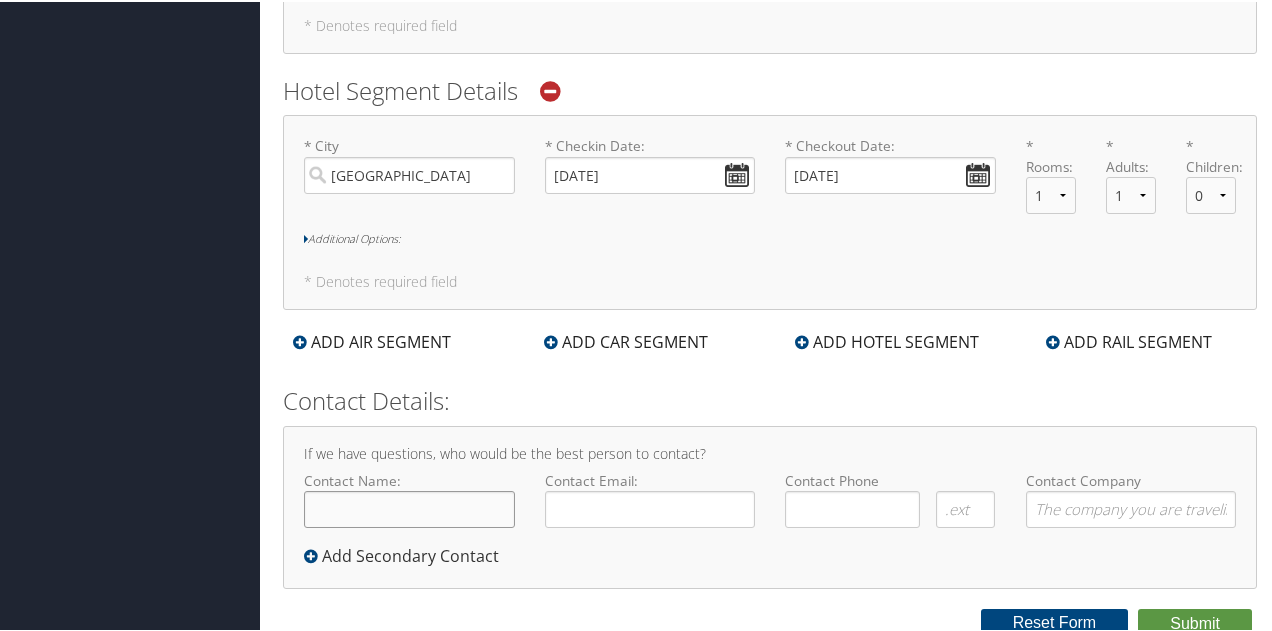 click on "Contact Name:" 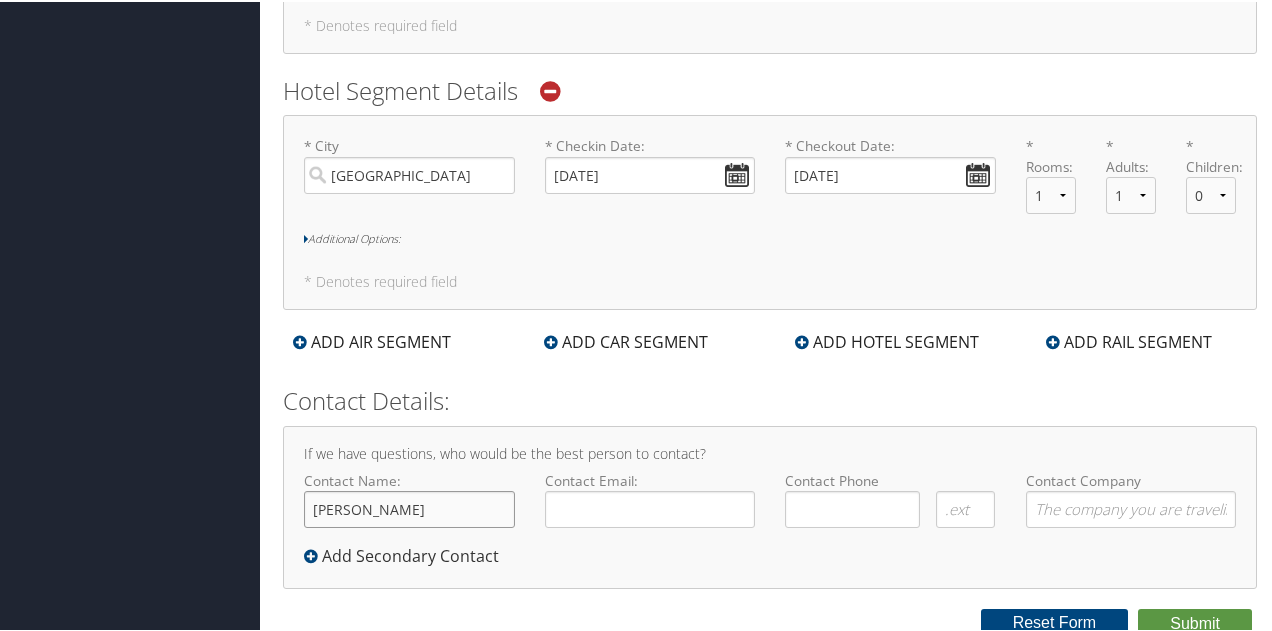 type on "Christina" 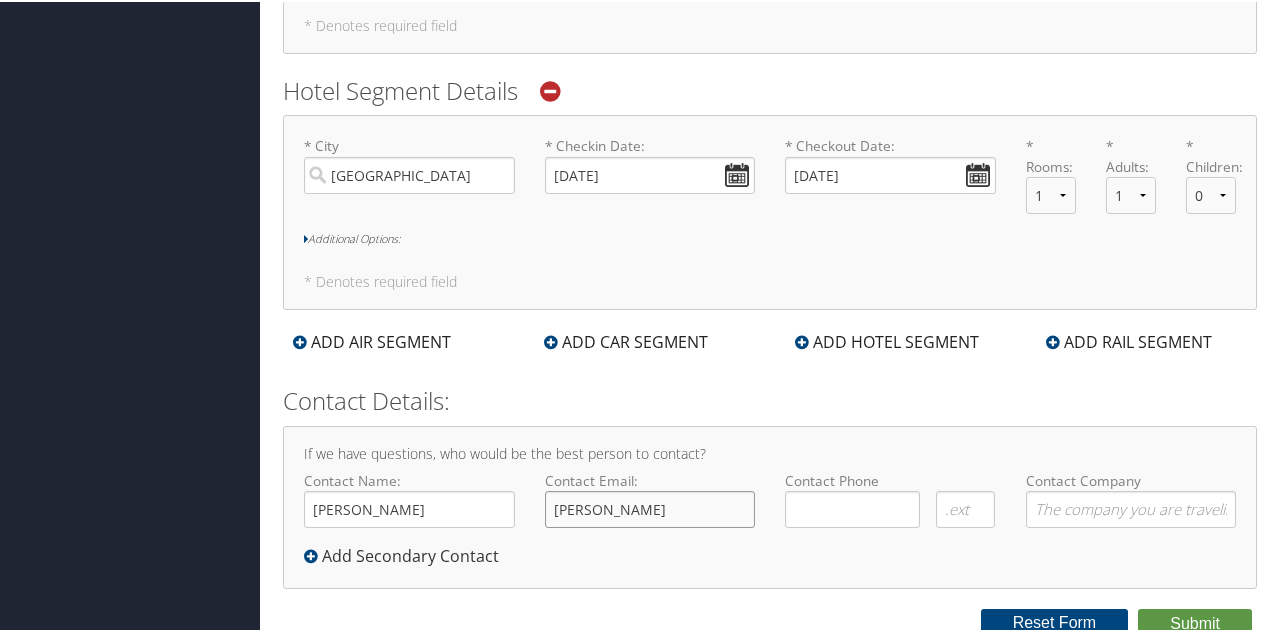 type on "johnson" 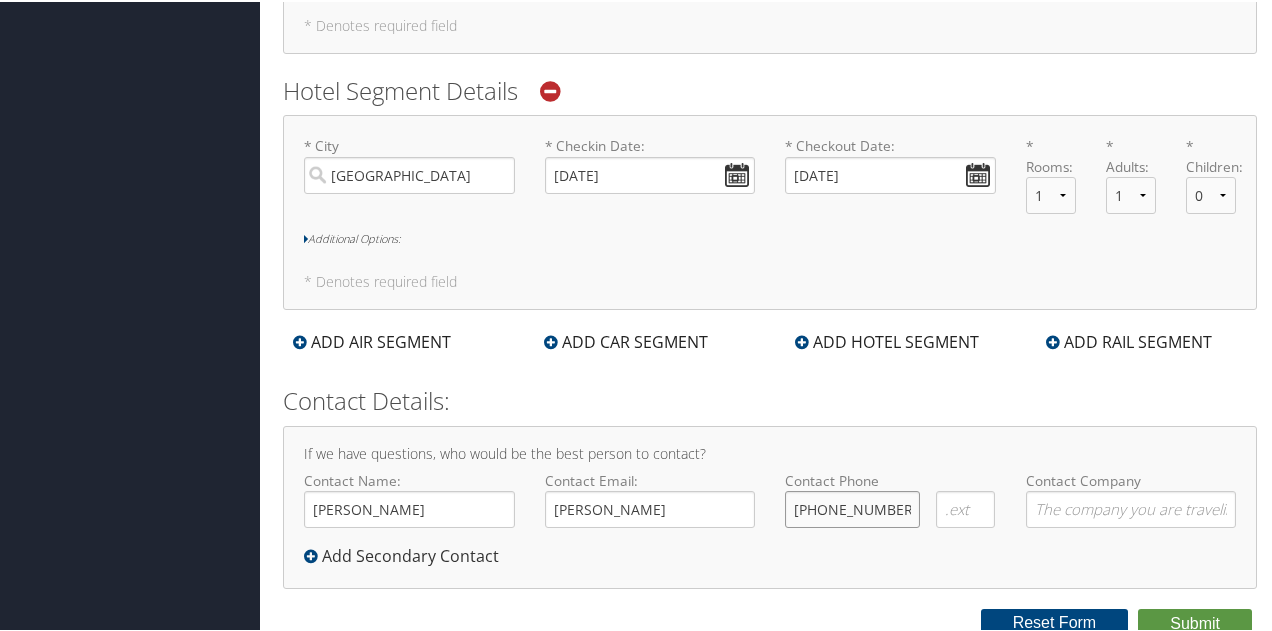 type on "(678) 481-9736" 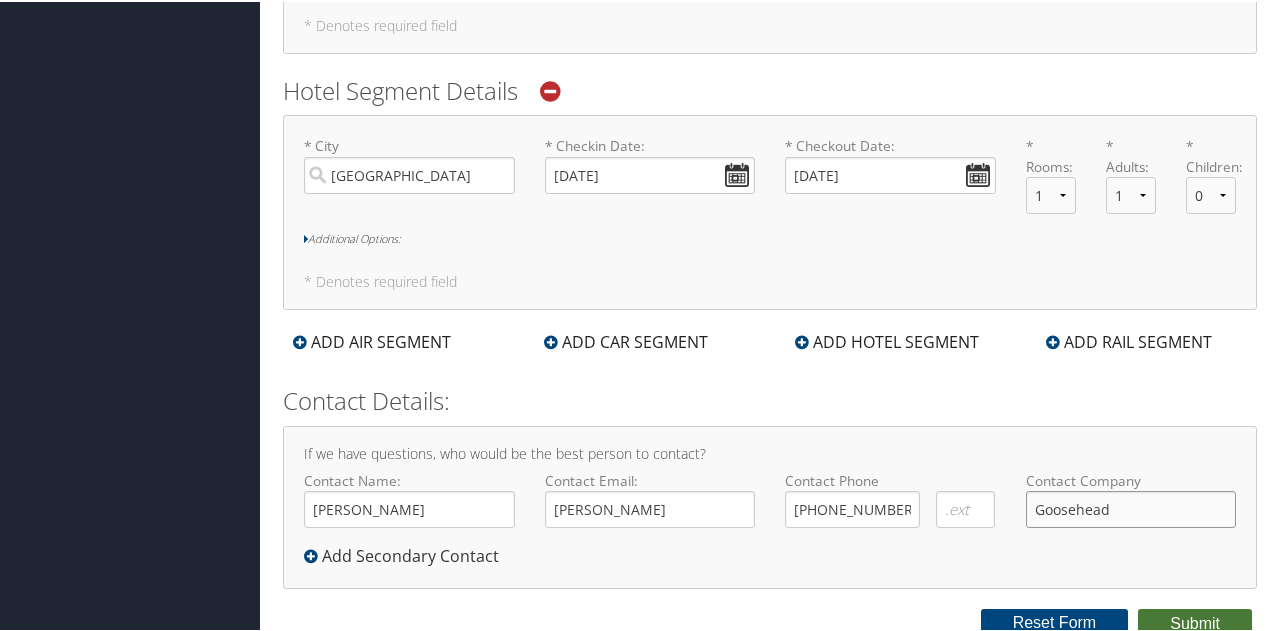 type on "Goosehead" 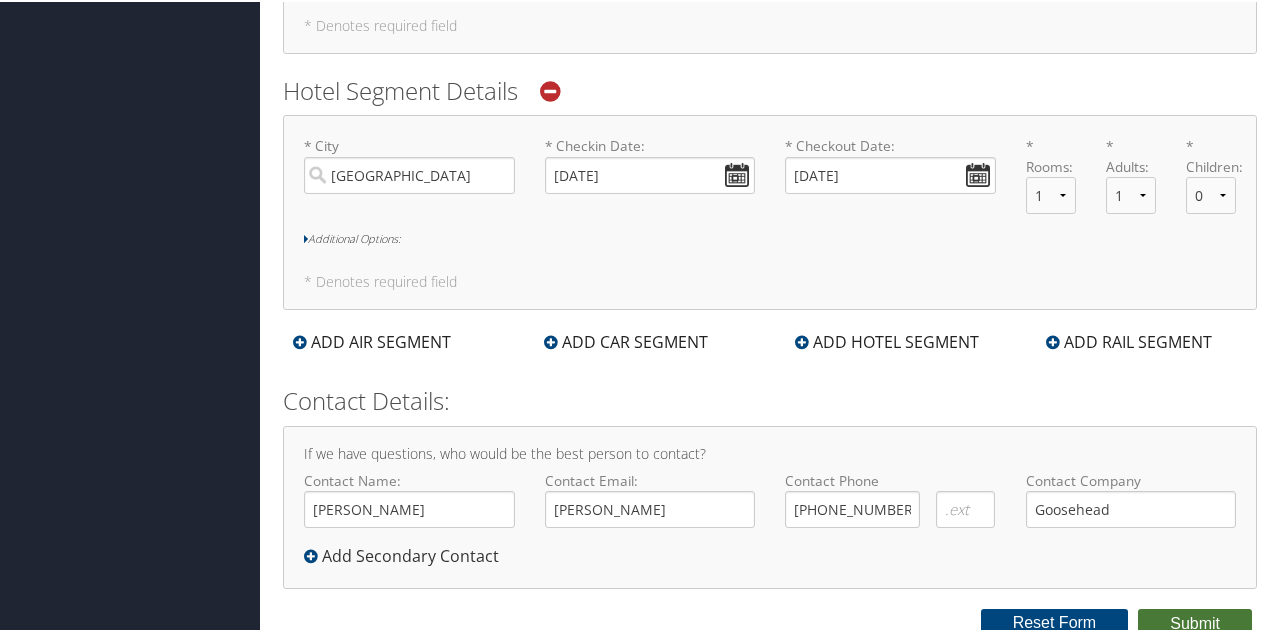 click on "Submit" at bounding box center [1195, 622] 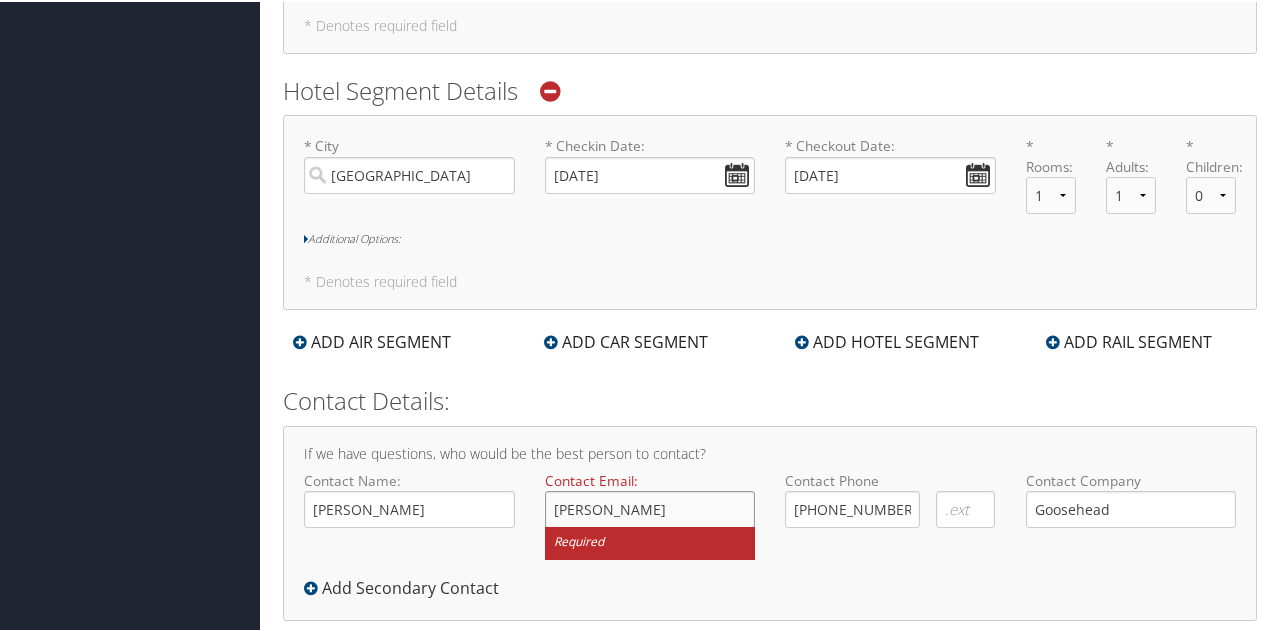 drag, startPoint x: 610, startPoint y: 503, endPoint x: 620, endPoint y: 501, distance: 10.198039 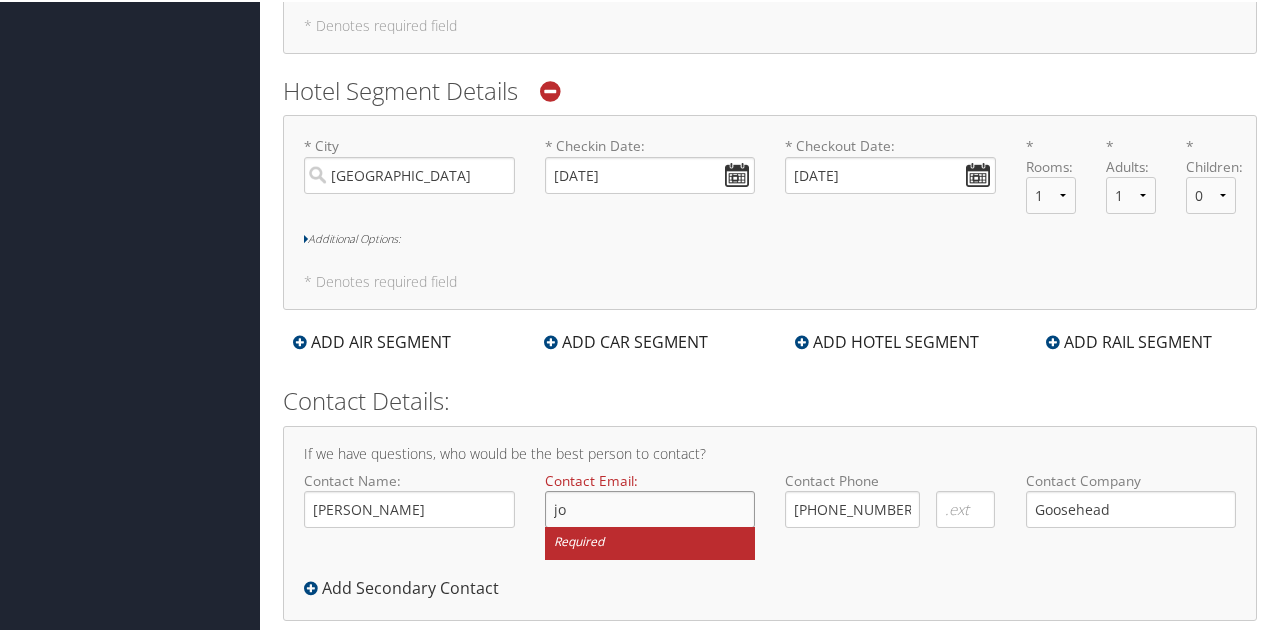 type on "j" 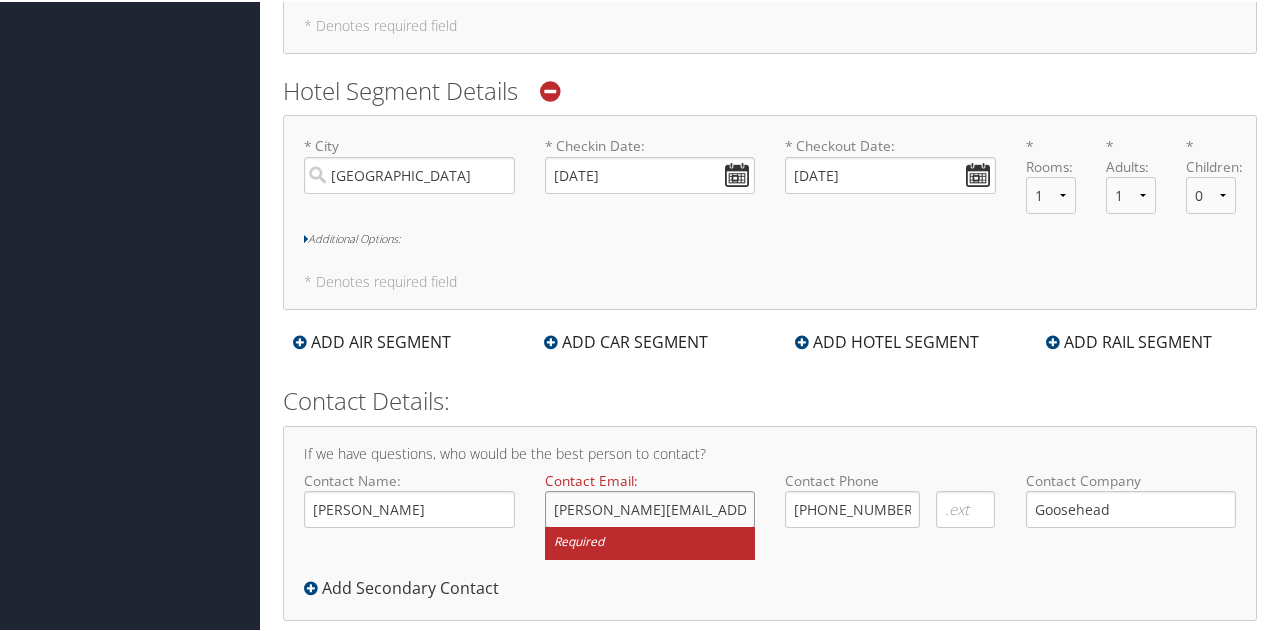 scroll, scrollTop: 0, scrollLeft: 3, axis: horizontal 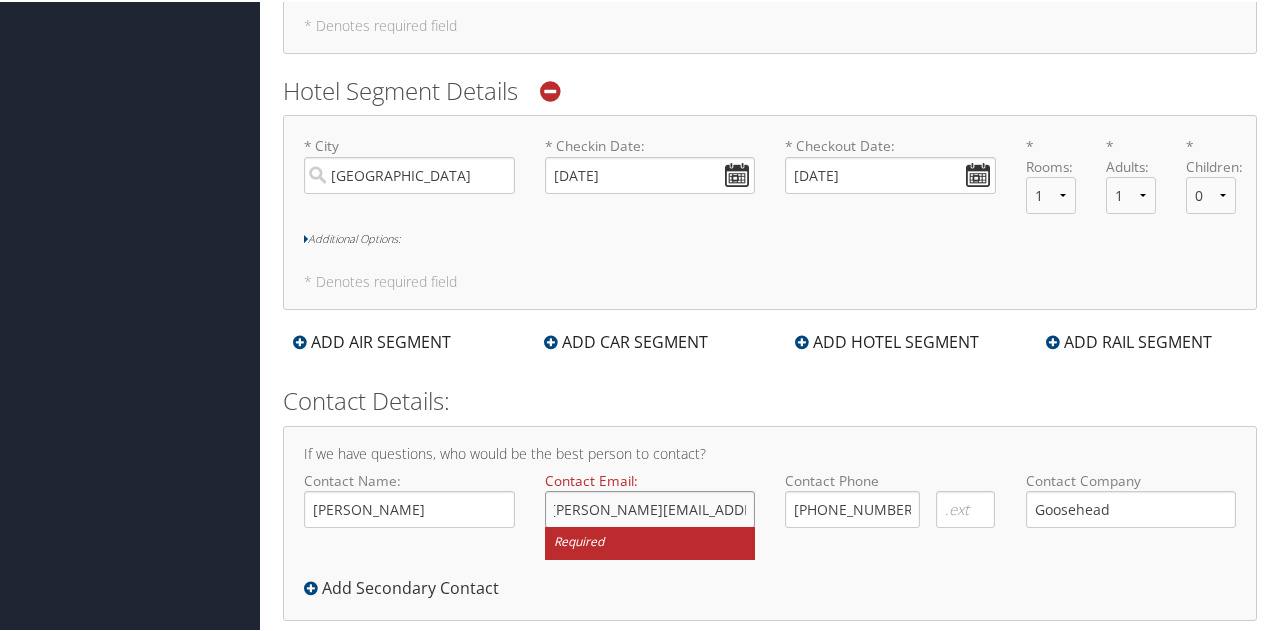 type on "Christina.johnson@gmail.com" 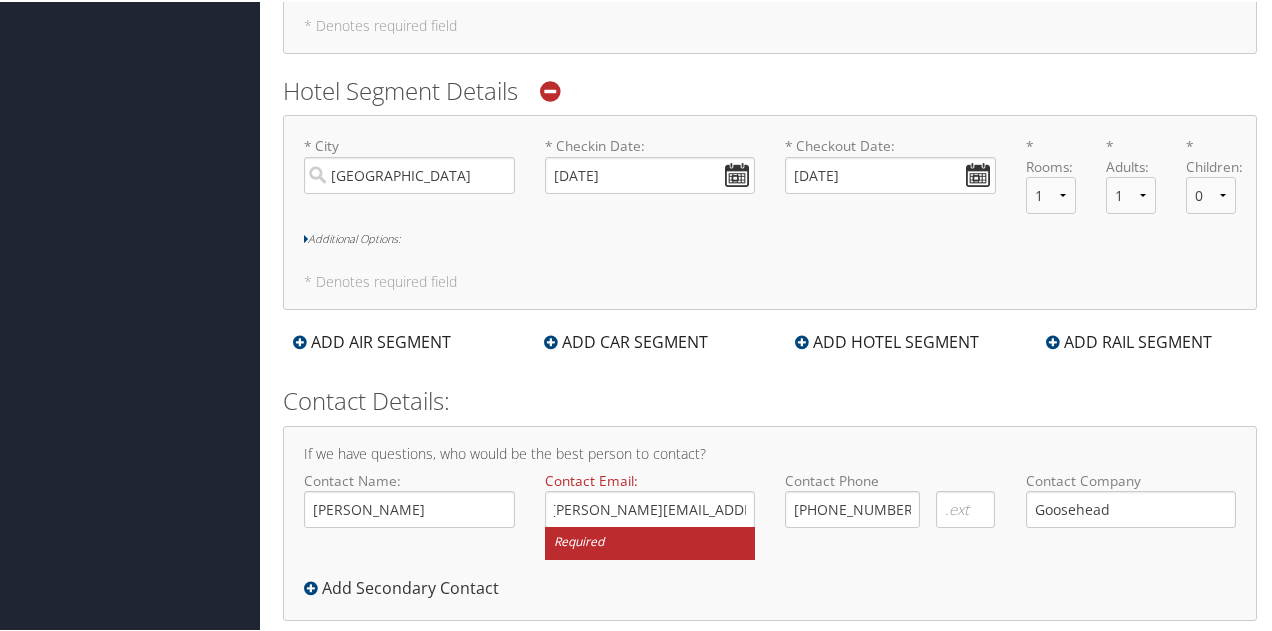 scroll, scrollTop: 0, scrollLeft: 0, axis: both 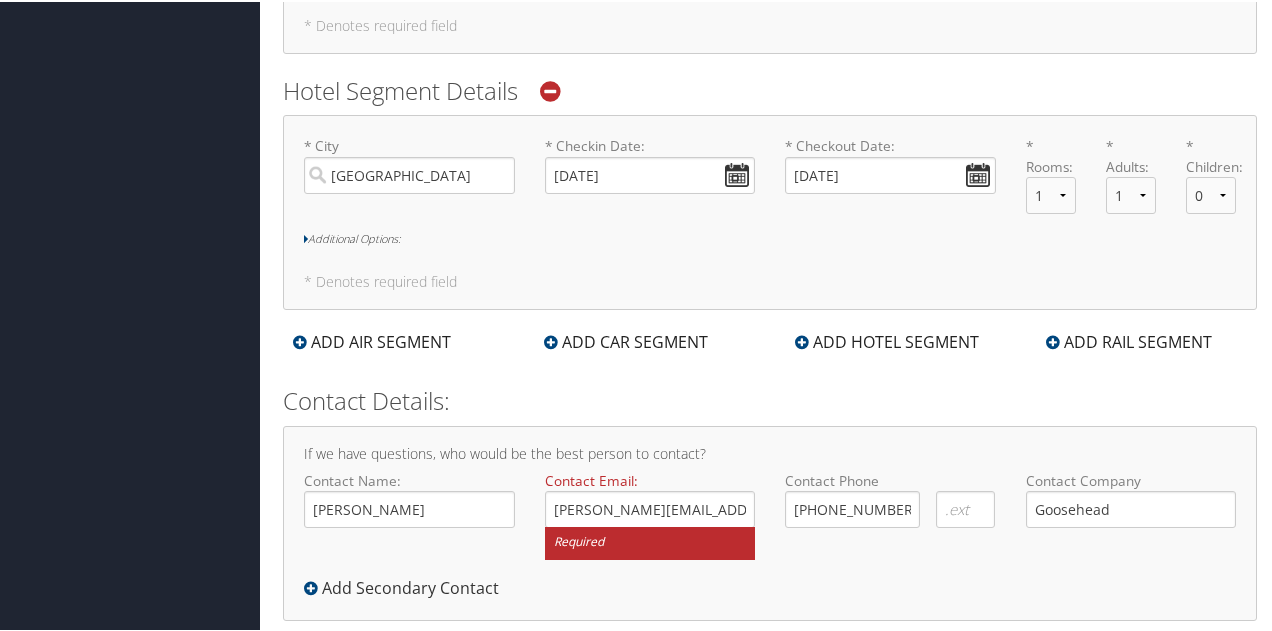 click on "If we have questions, who would be the best person to contact?    Contact Name: Christina Required    Contact Email: Christina.johnson@gmail.com Required Contact Phone (678) 481-9736 Required Required Required Required Contact Company Goosehead Required    Add Secondary Contact" at bounding box center [770, 521] 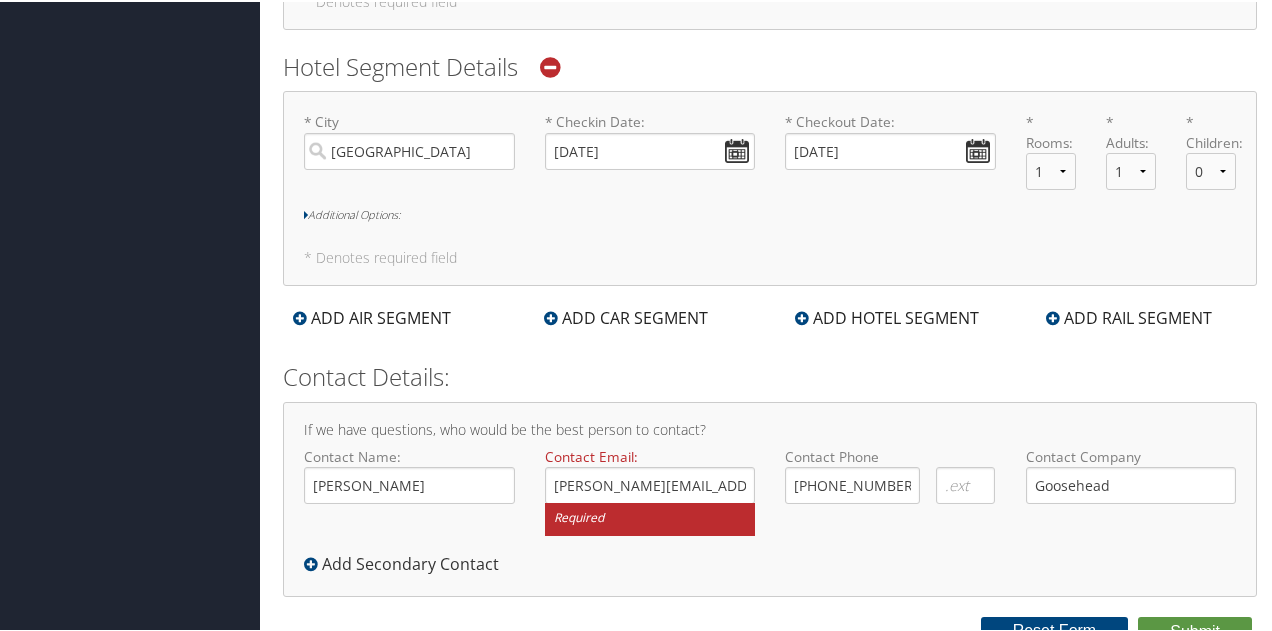 scroll, scrollTop: 901, scrollLeft: 0, axis: vertical 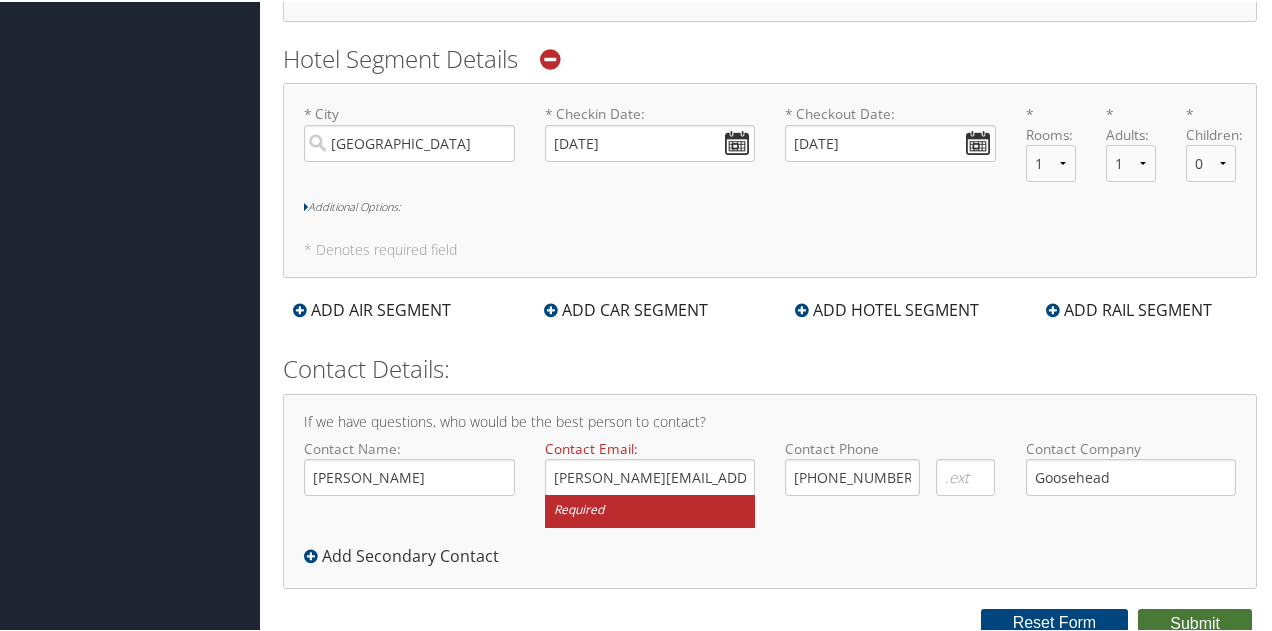click on "Submit" at bounding box center (1195, 622) 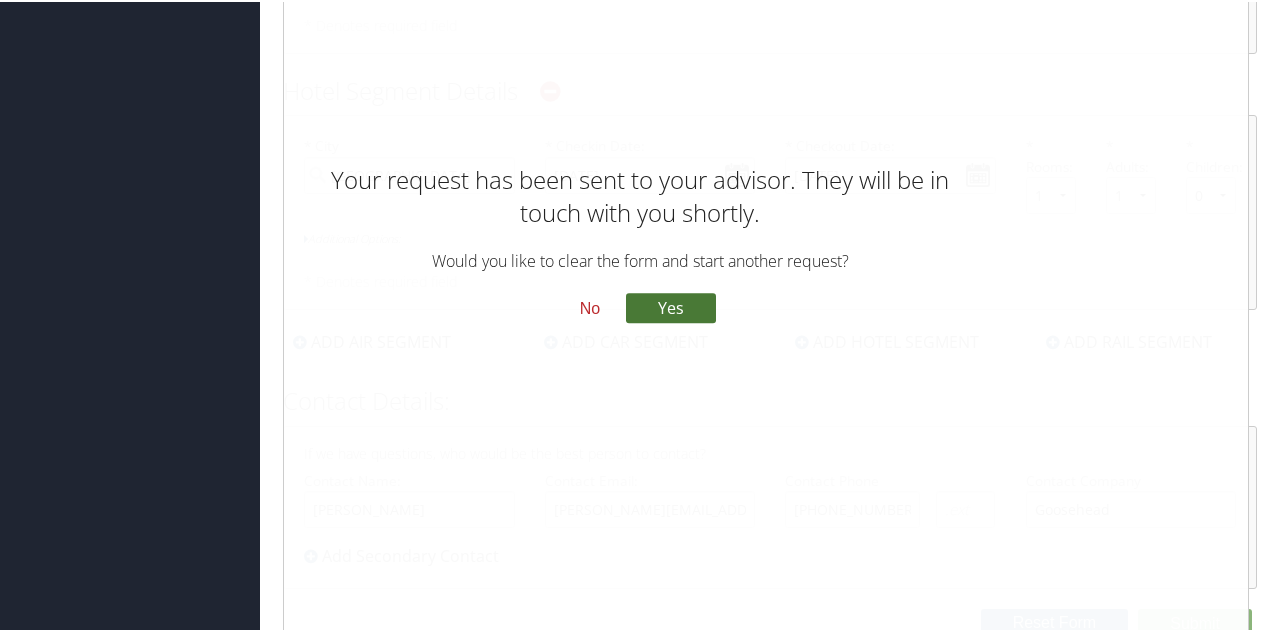 drag, startPoint x: 631, startPoint y: 313, endPoint x: 698, endPoint y: 301, distance: 68.06615 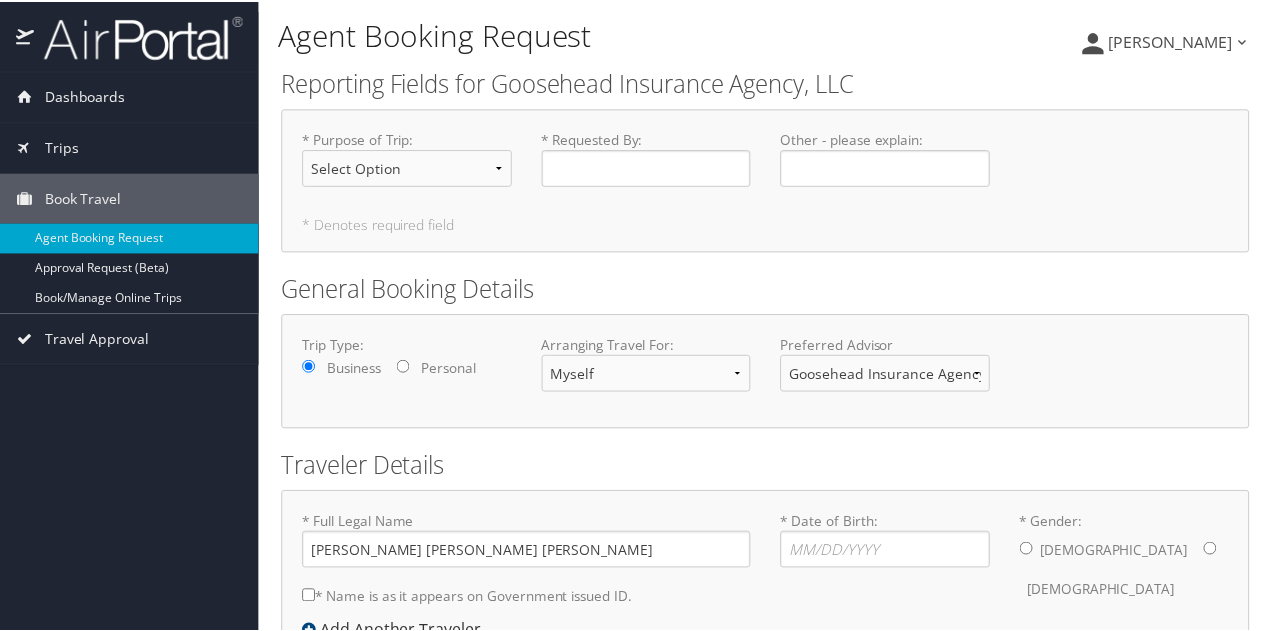 scroll, scrollTop: 135, scrollLeft: 0, axis: vertical 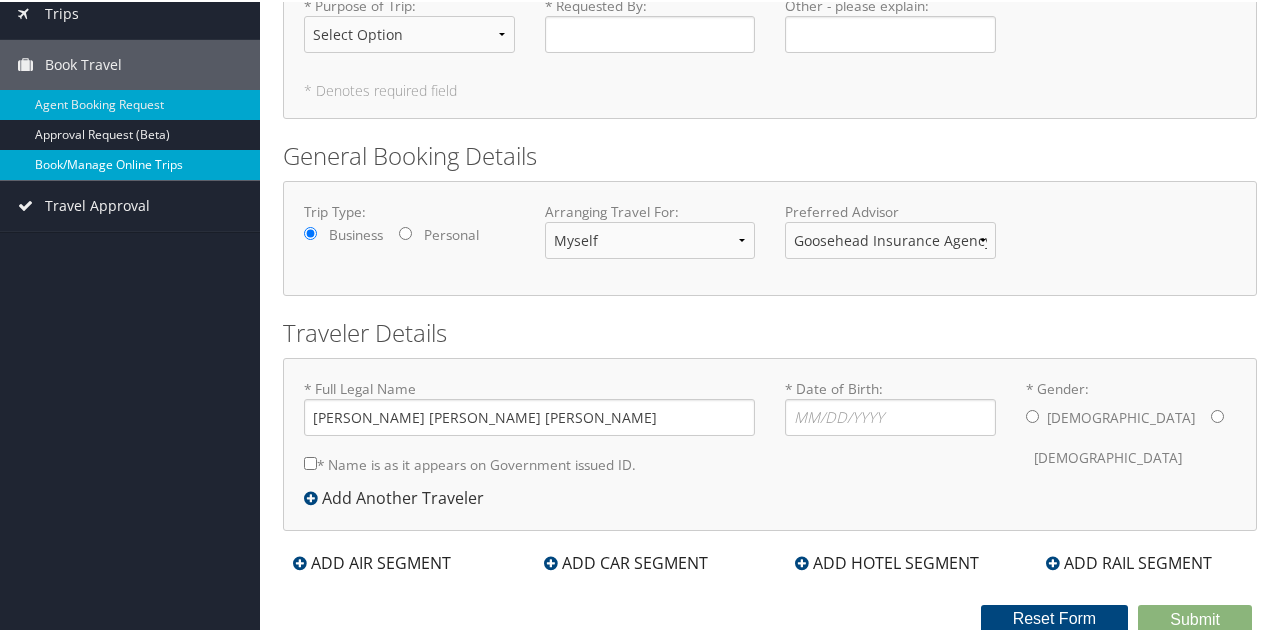 click on "Book/Manage Online Trips" at bounding box center [130, 163] 